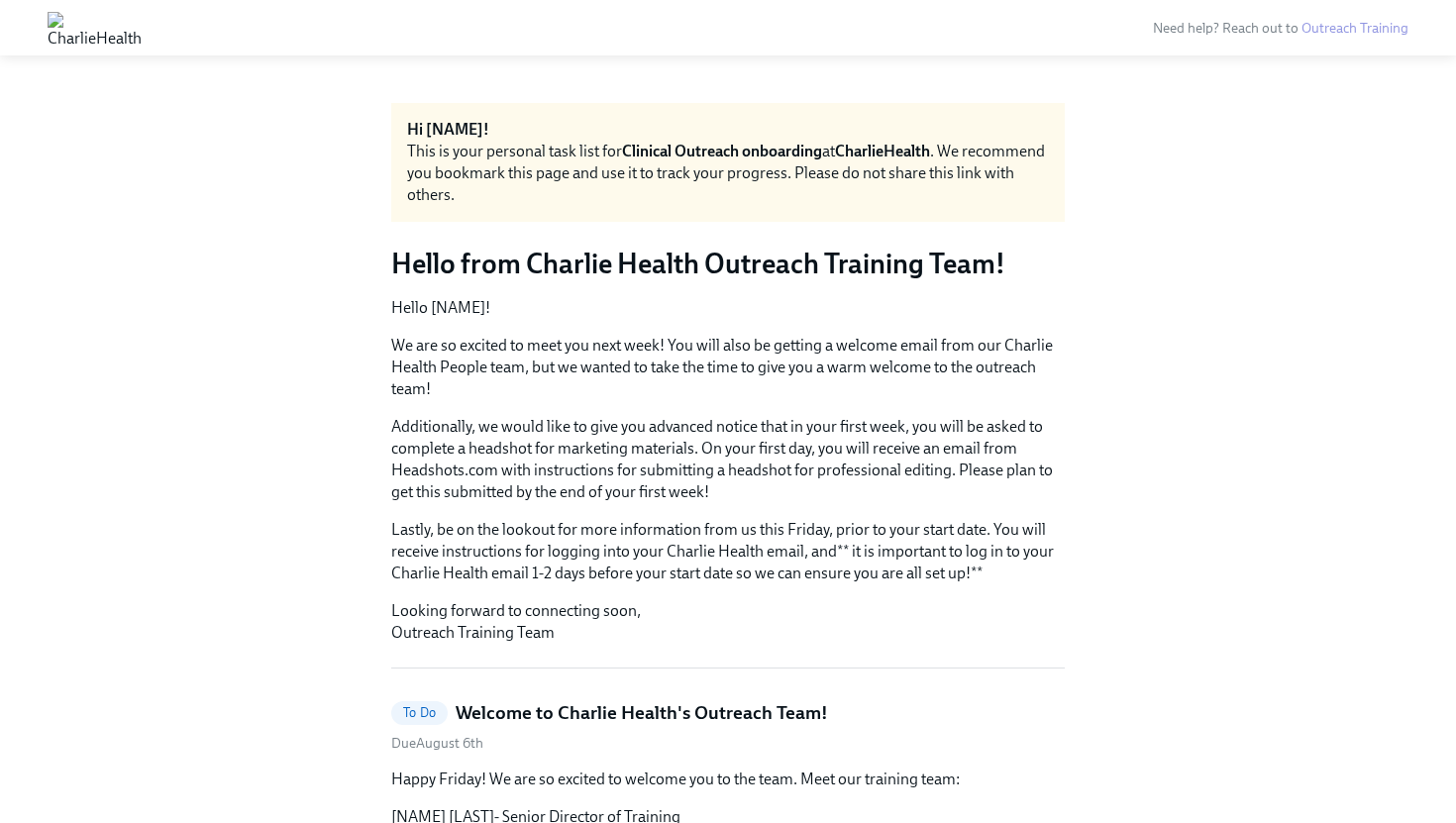 scroll, scrollTop: 0, scrollLeft: 0, axis: both 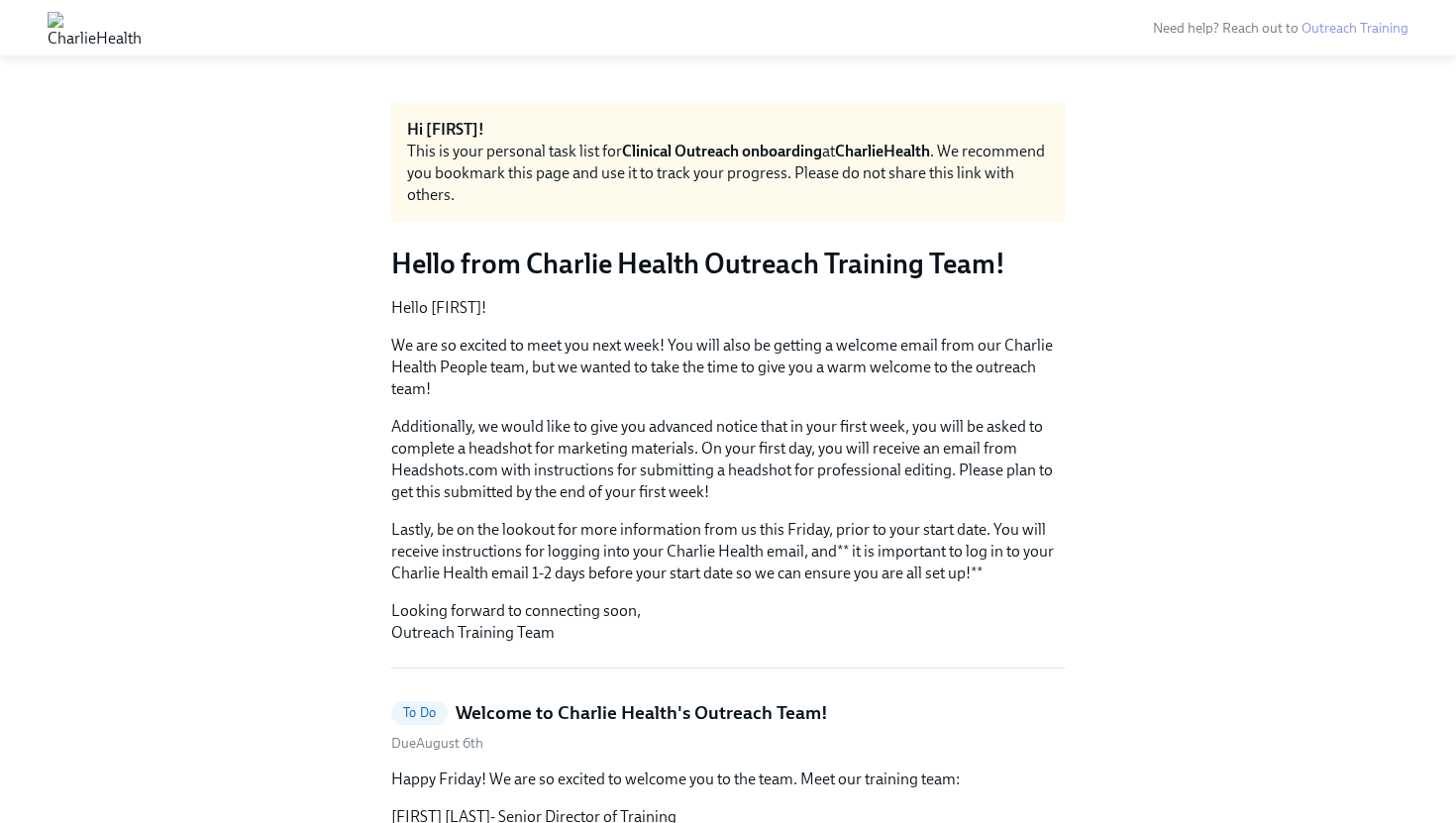 click on "Hello from Charlie Health Outreach Training Team!" at bounding box center [728, 263] 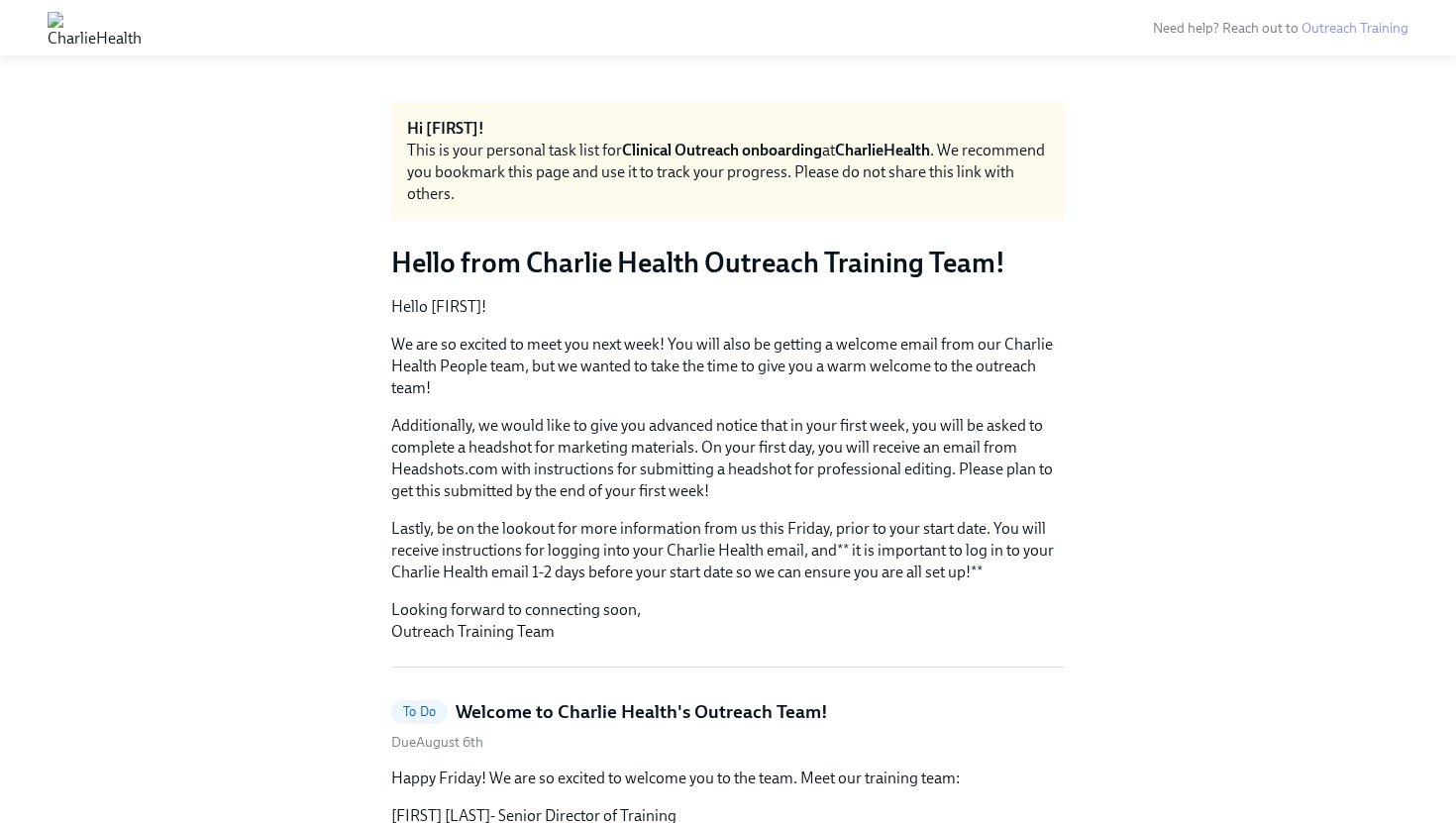 scroll, scrollTop: 129, scrollLeft: 0, axis: vertical 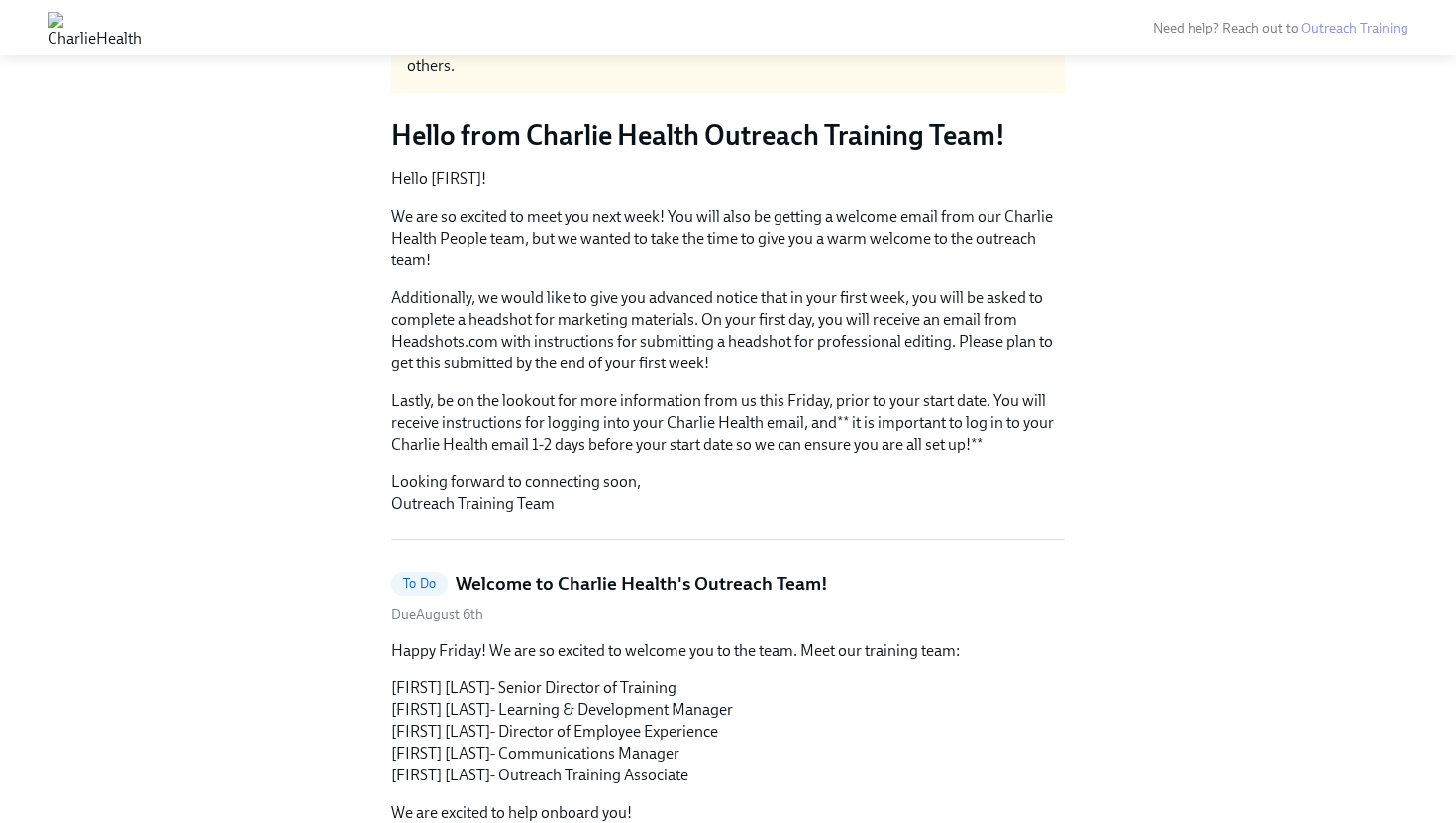 click on "Additionally, we would like to give you advanced notice that in your first week, you will be asked to complete a headshot for marketing materials. On your first day, you will receive an email from Headshots.com with instructions for submitting a headshot for professional editing. Please plan to get this submitted by the end of your first week!" at bounding box center (728, 331) 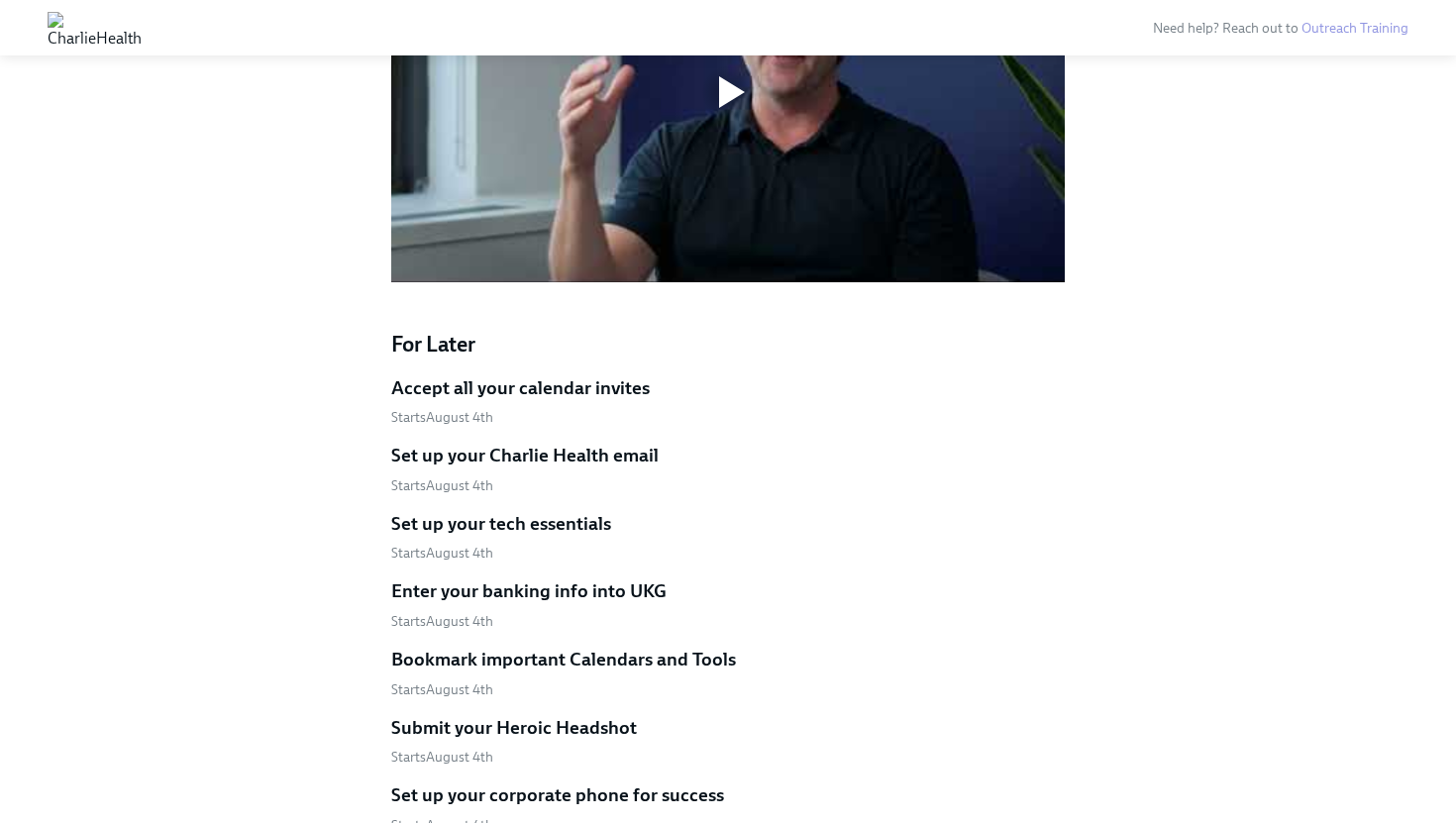 scroll, scrollTop: 1666, scrollLeft: 0, axis: vertical 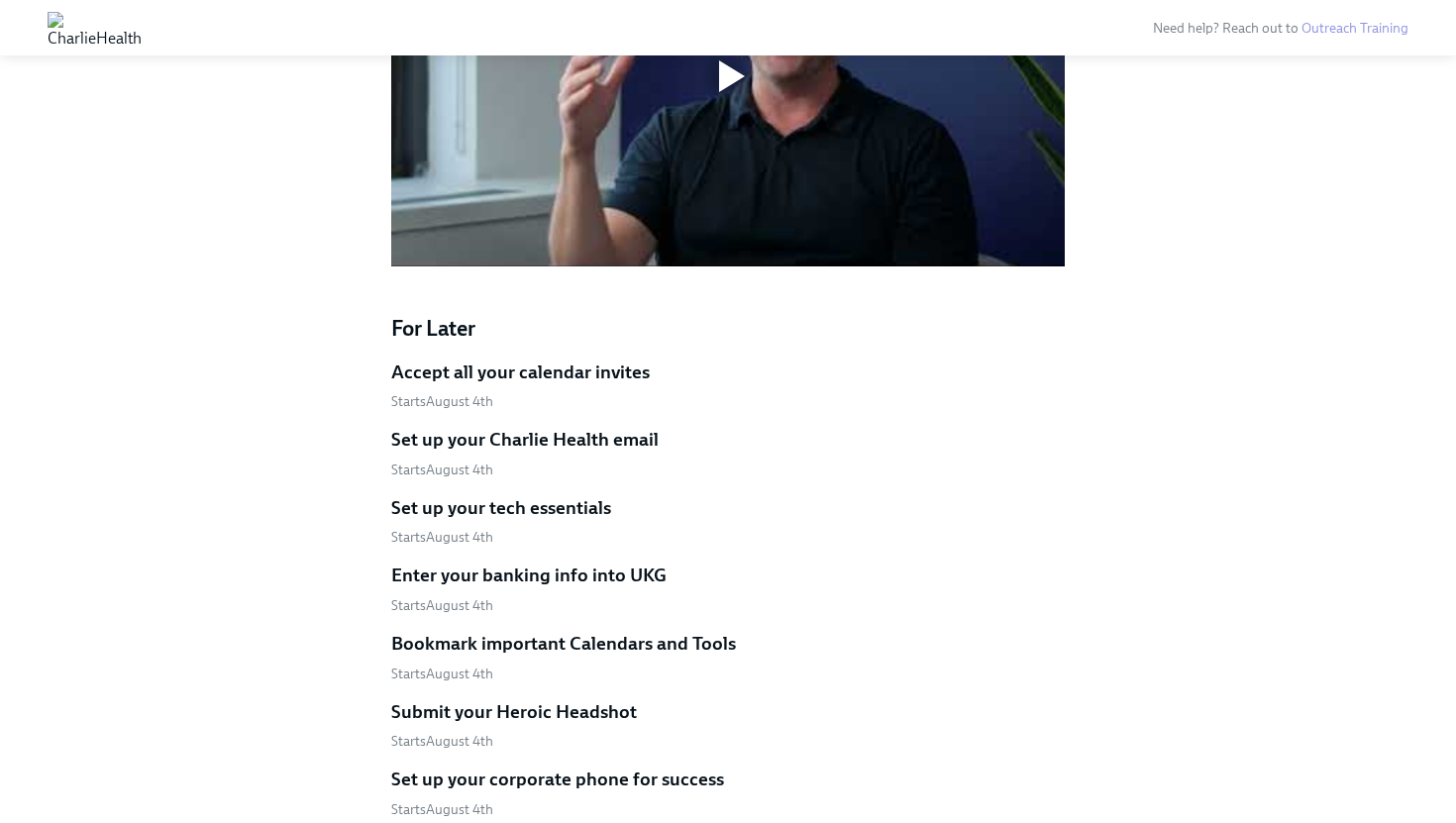 click on "For Later" at bounding box center [728, 329] 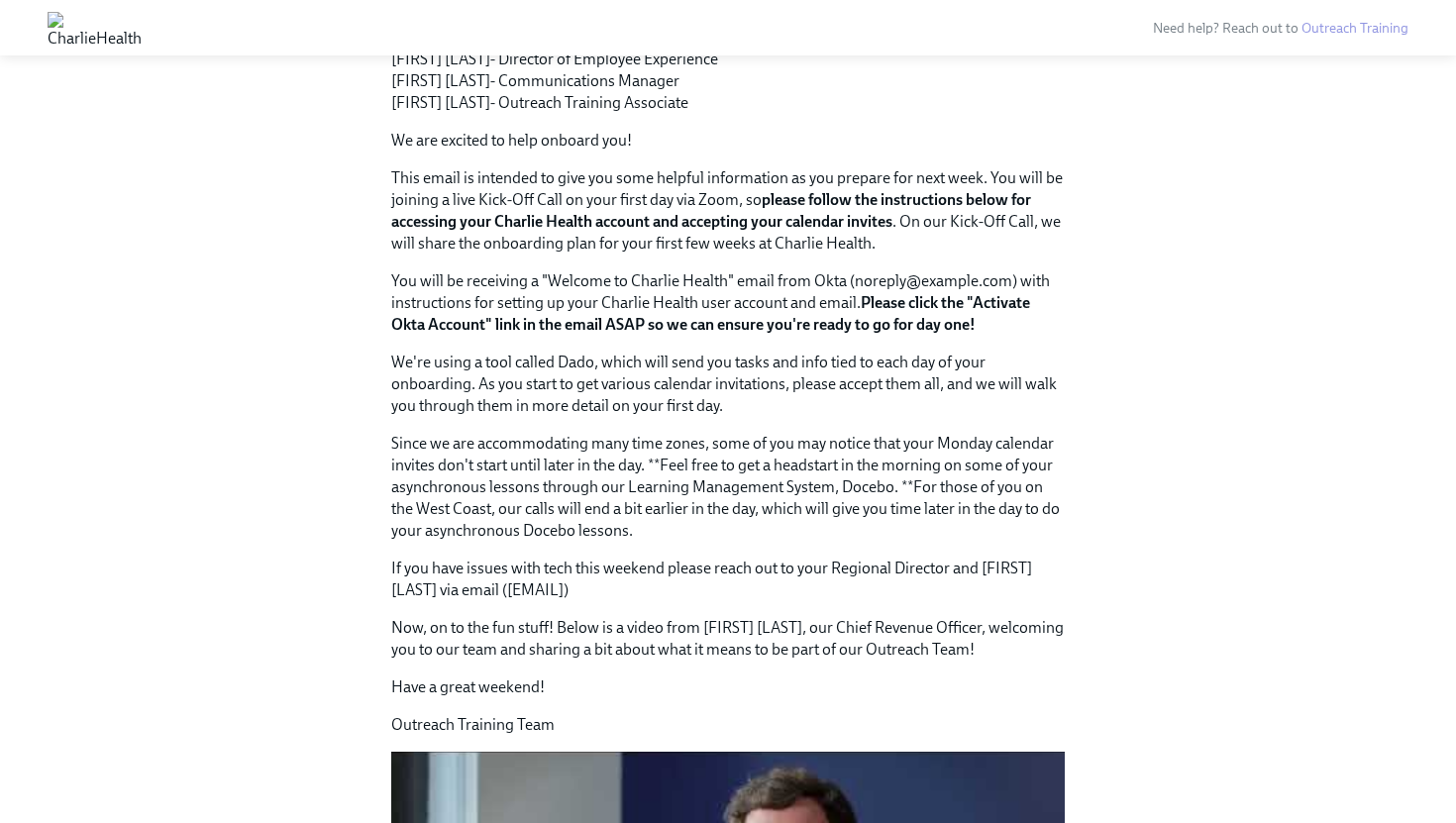 scroll, scrollTop: 547, scrollLeft: 0, axis: vertical 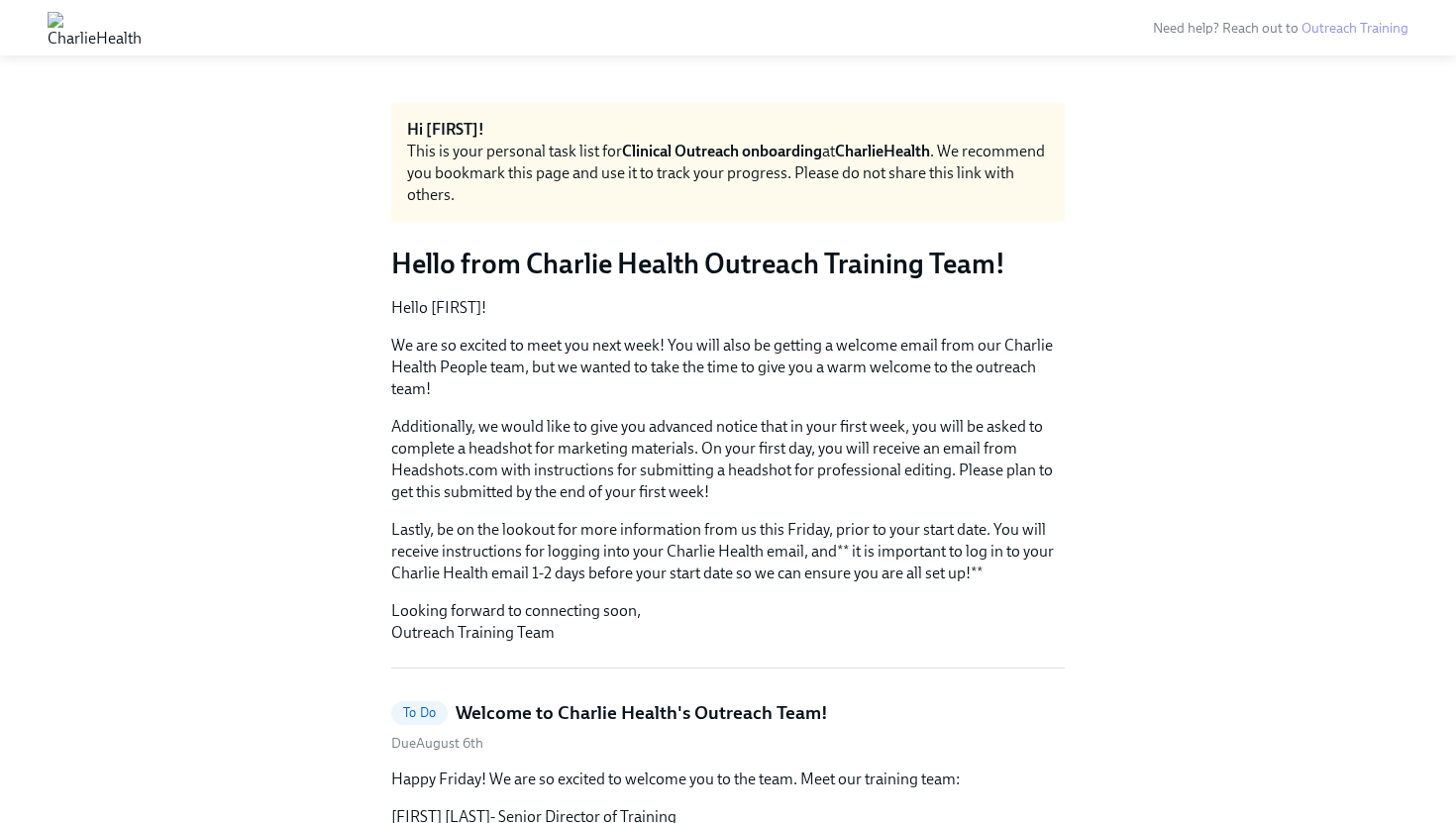 click on "We are so excited to meet you next week! You will also be getting a welcome email from our Charlie Health People team, but we wanted to take the time to give you a warm welcome to the outreach team!" at bounding box center [728, 367] 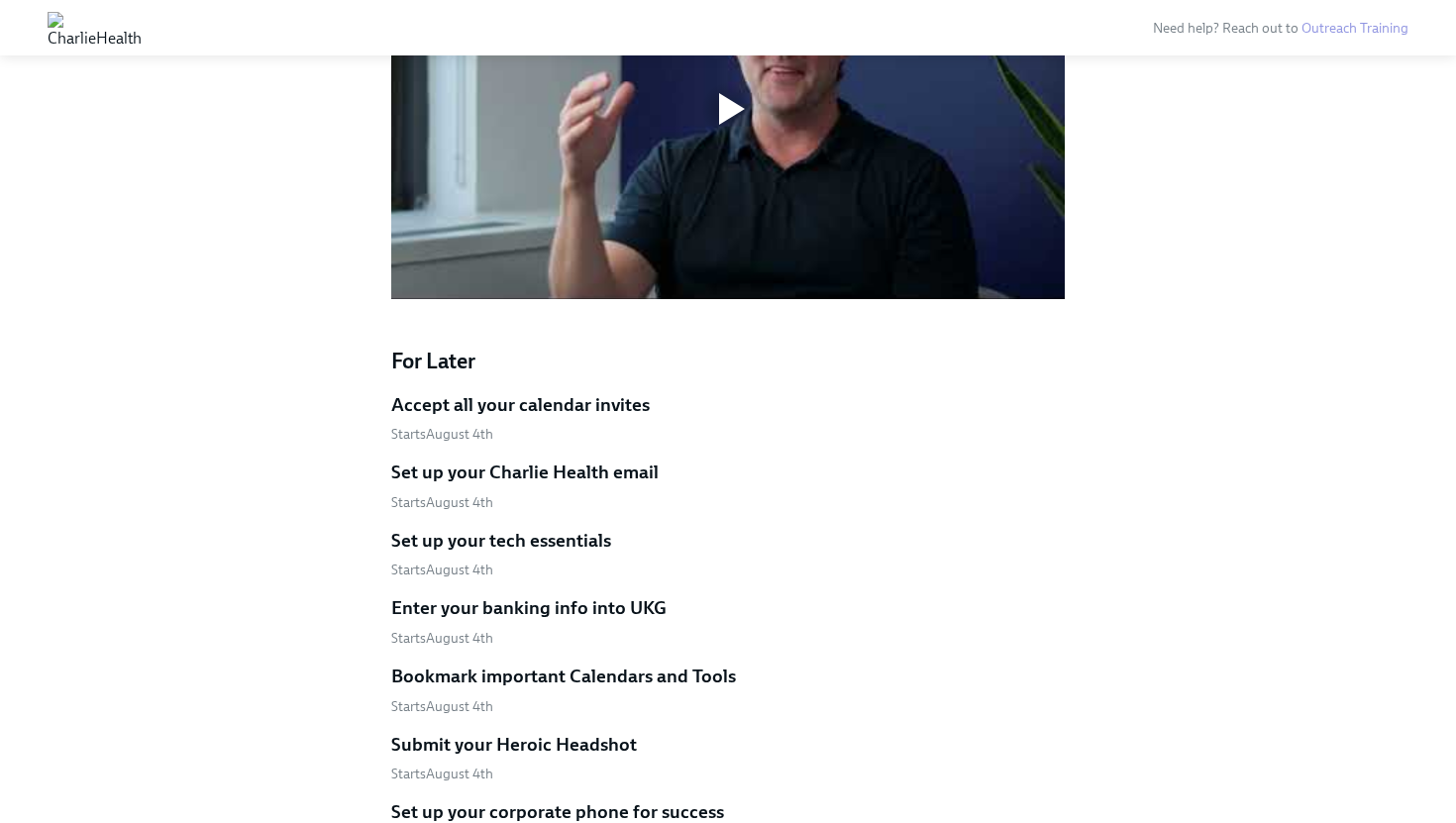 scroll, scrollTop: 1619, scrollLeft: 0, axis: vertical 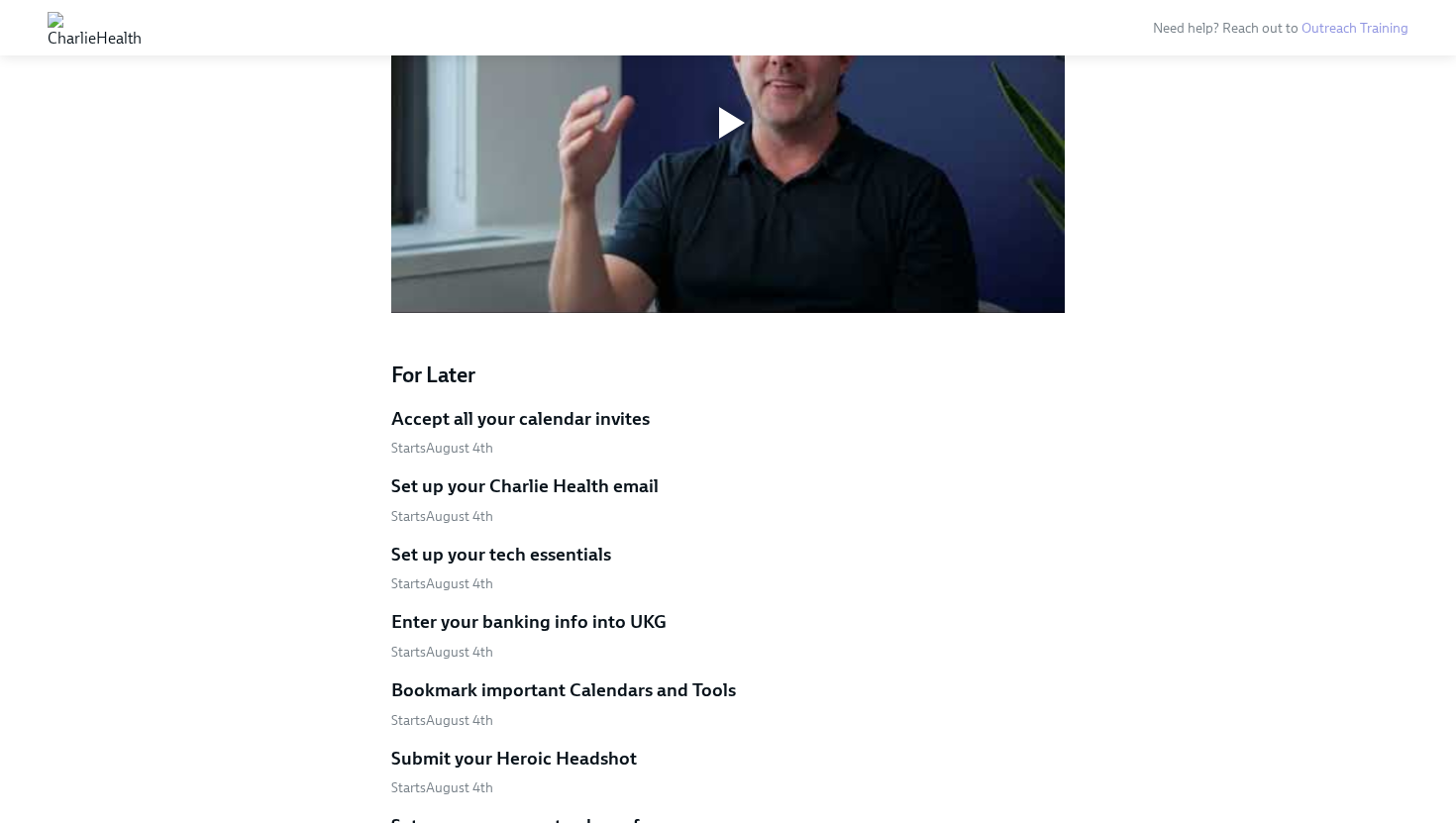 click on "For Later" at bounding box center [728, 375] 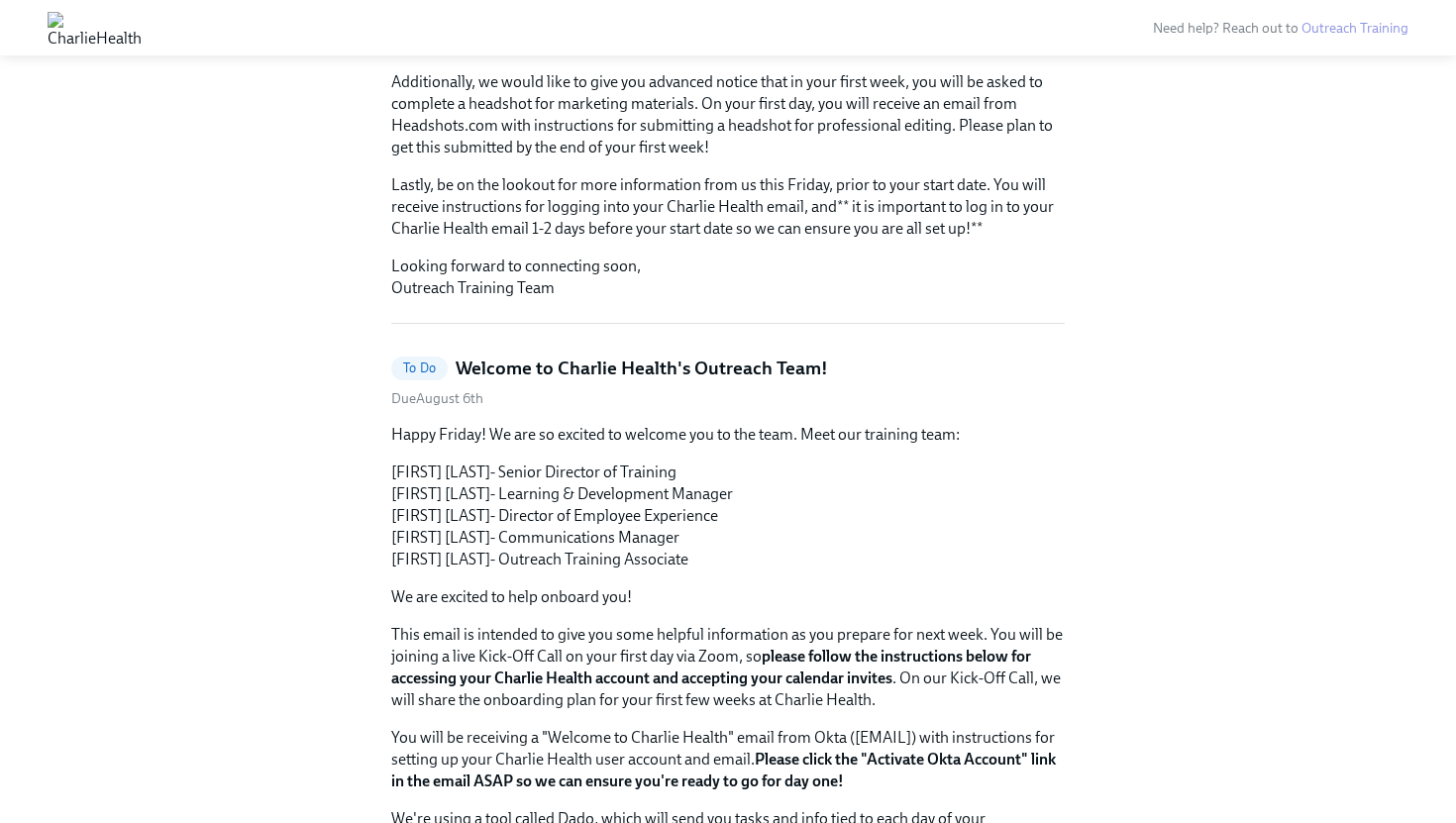 scroll, scrollTop: 0, scrollLeft: 0, axis: both 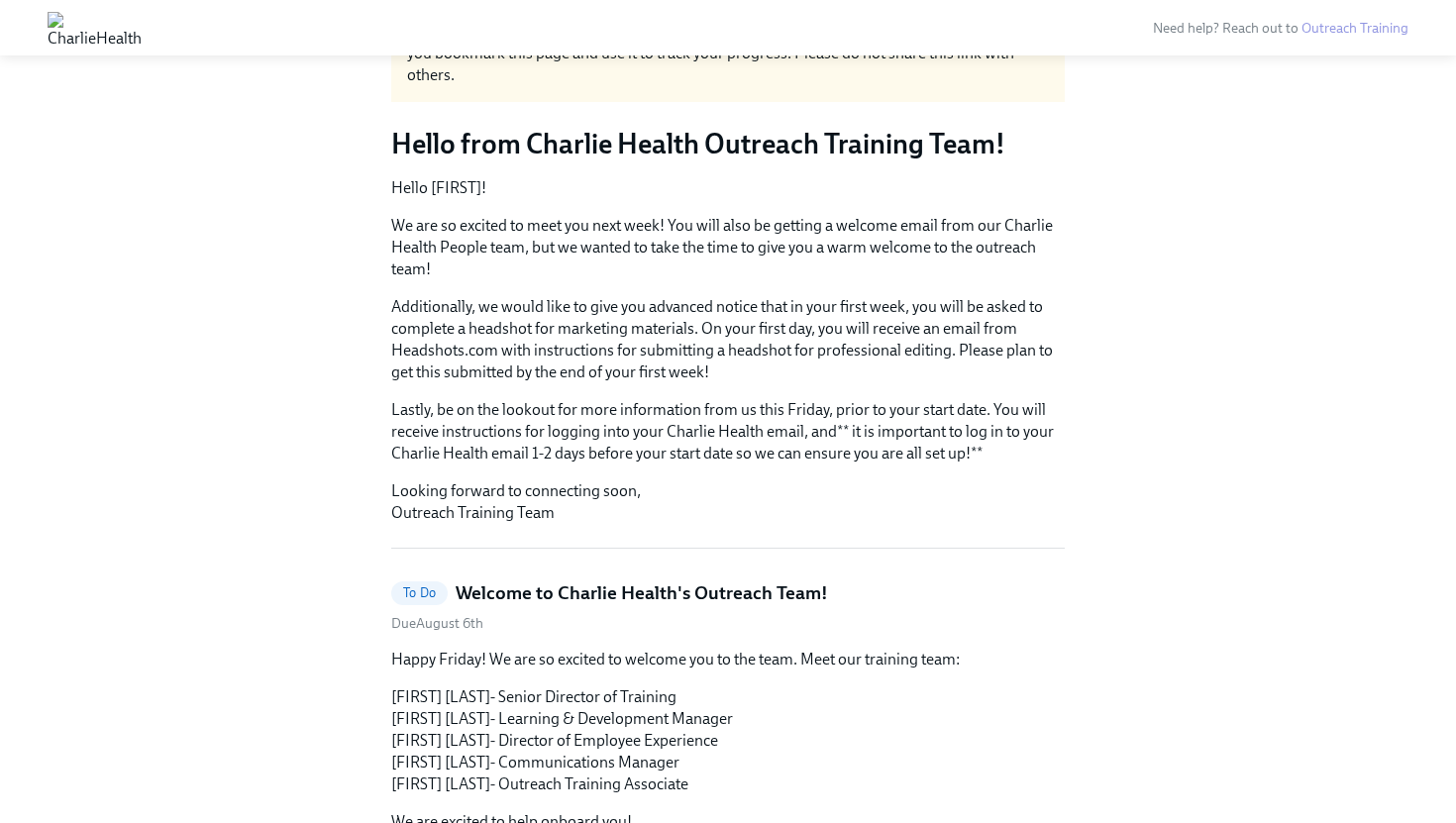 click on "Looking forward to connecting soon,
Outreach Training Team" at bounding box center [728, 502] 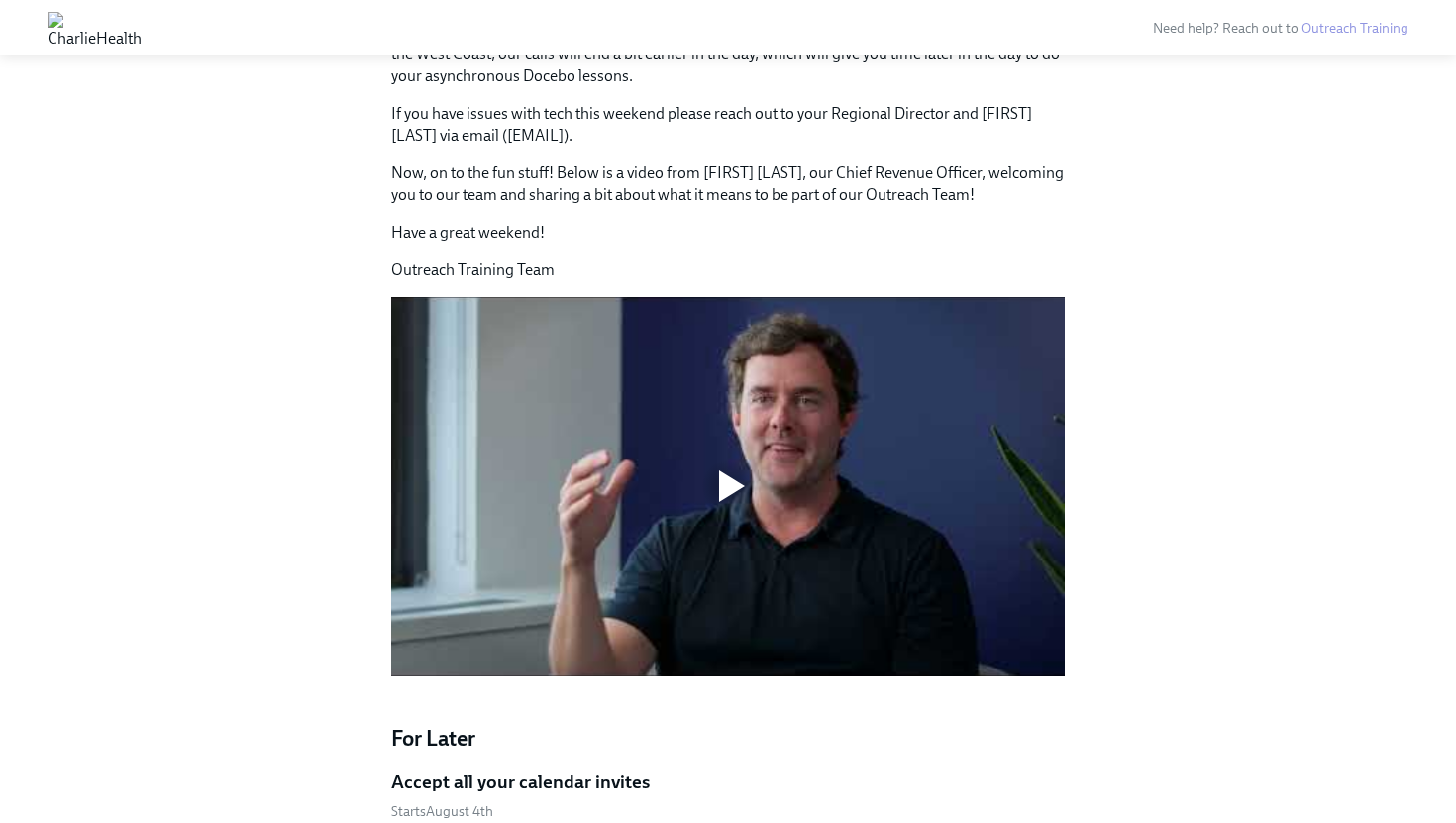scroll, scrollTop: 1270, scrollLeft: 0, axis: vertical 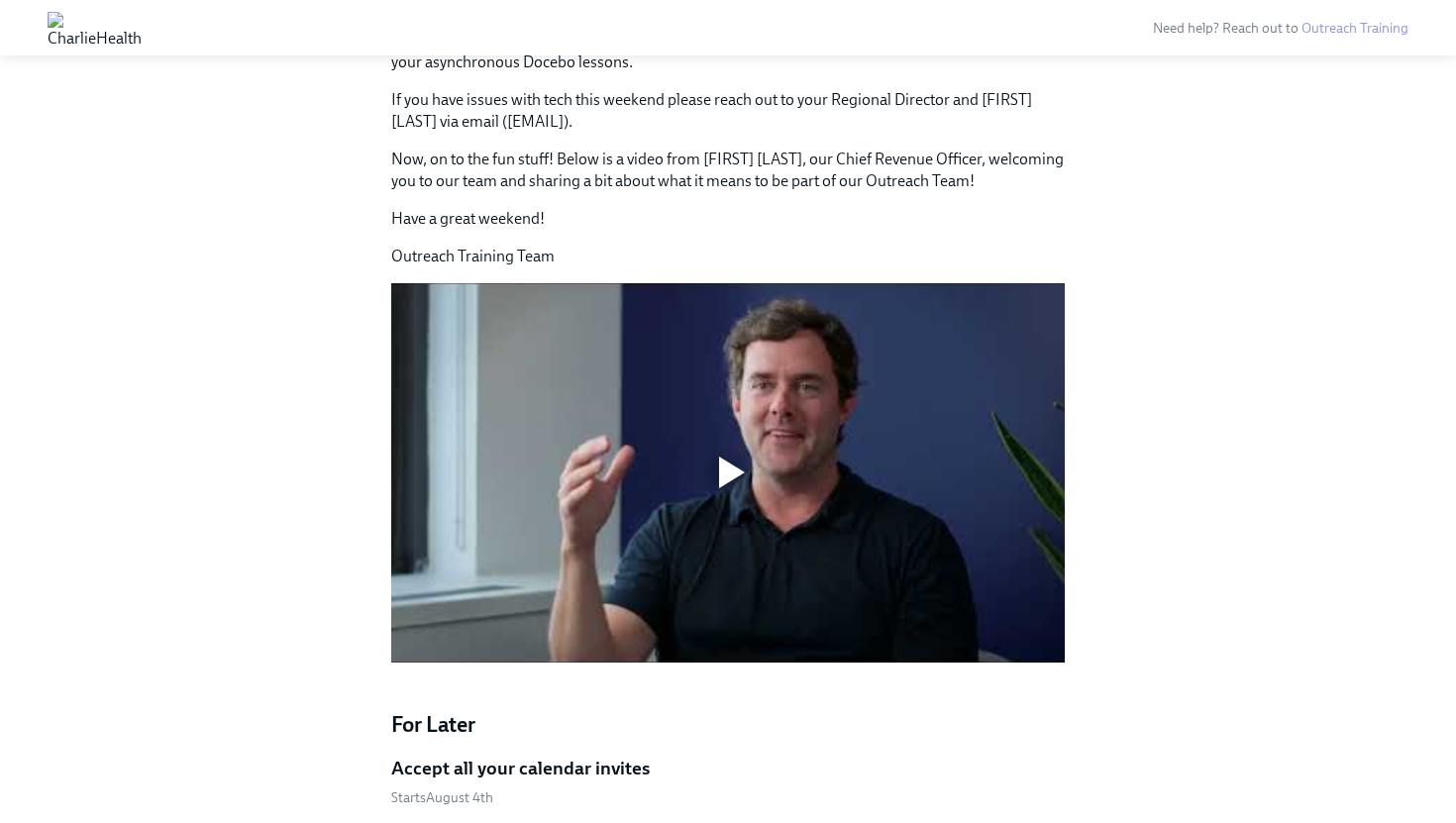 click at bounding box center [728, 472] 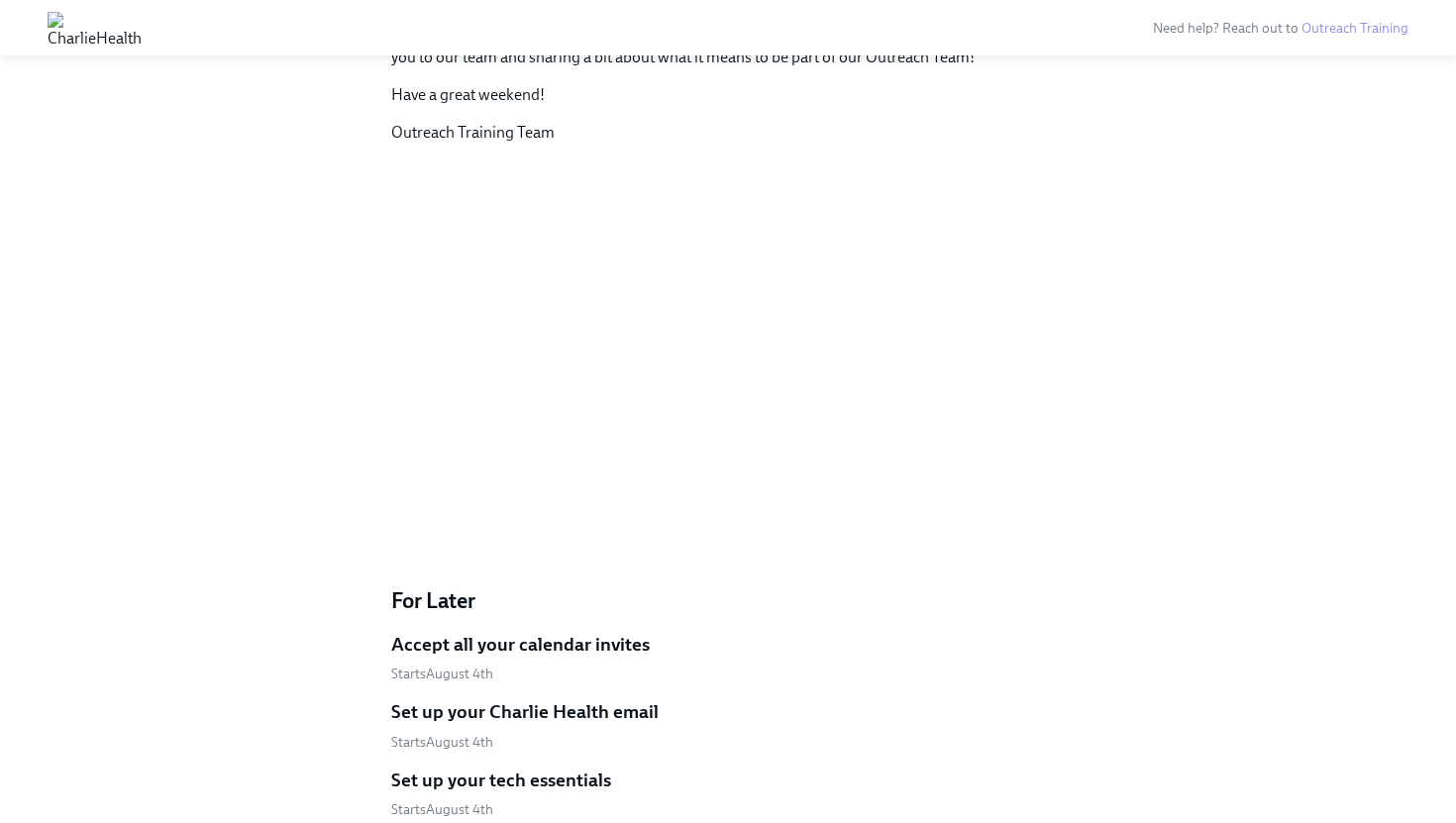 scroll, scrollTop: 1419, scrollLeft: 0, axis: vertical 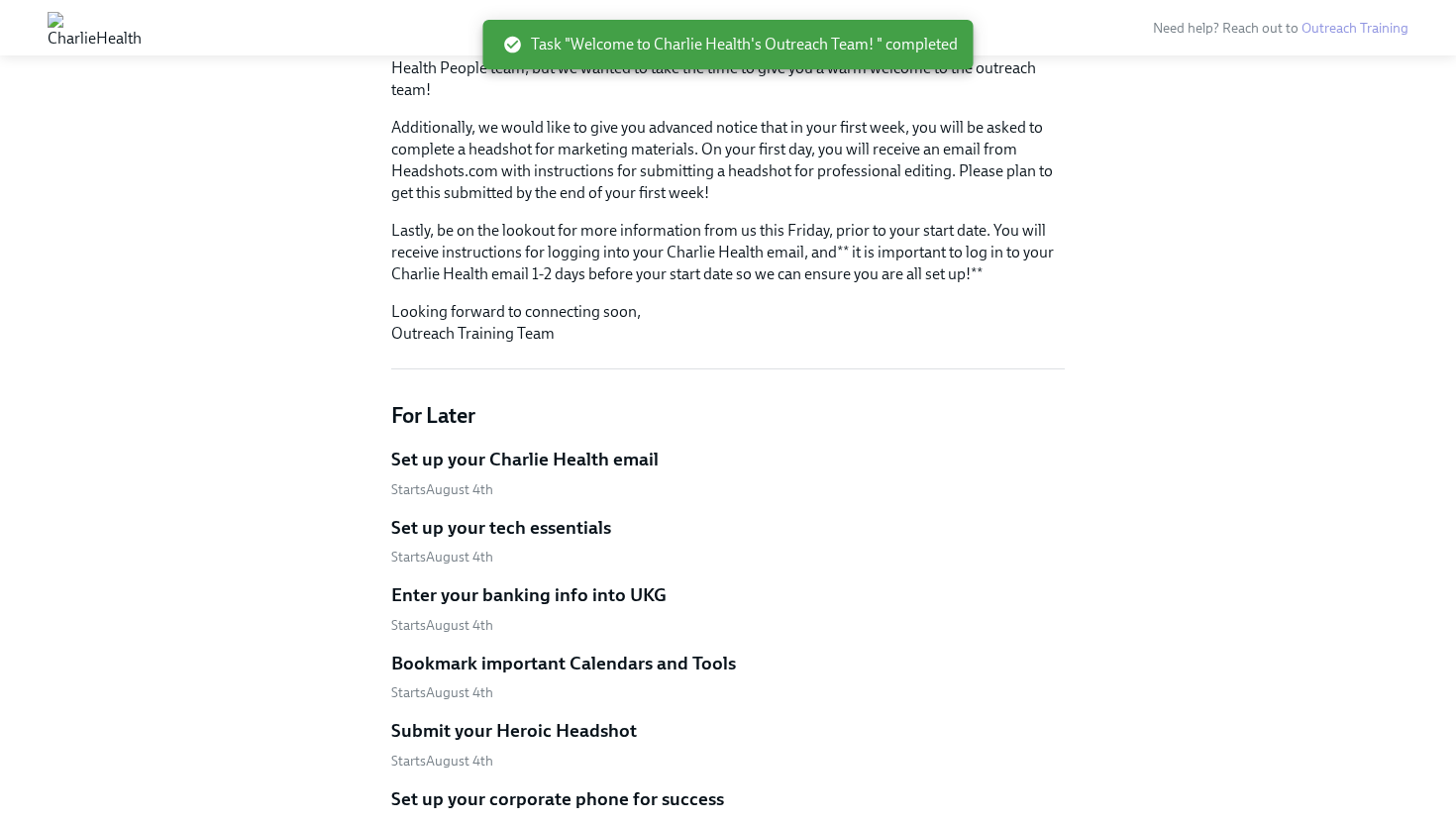 click on "Set up your Charlie Health email" at bounding box center [525, 460] 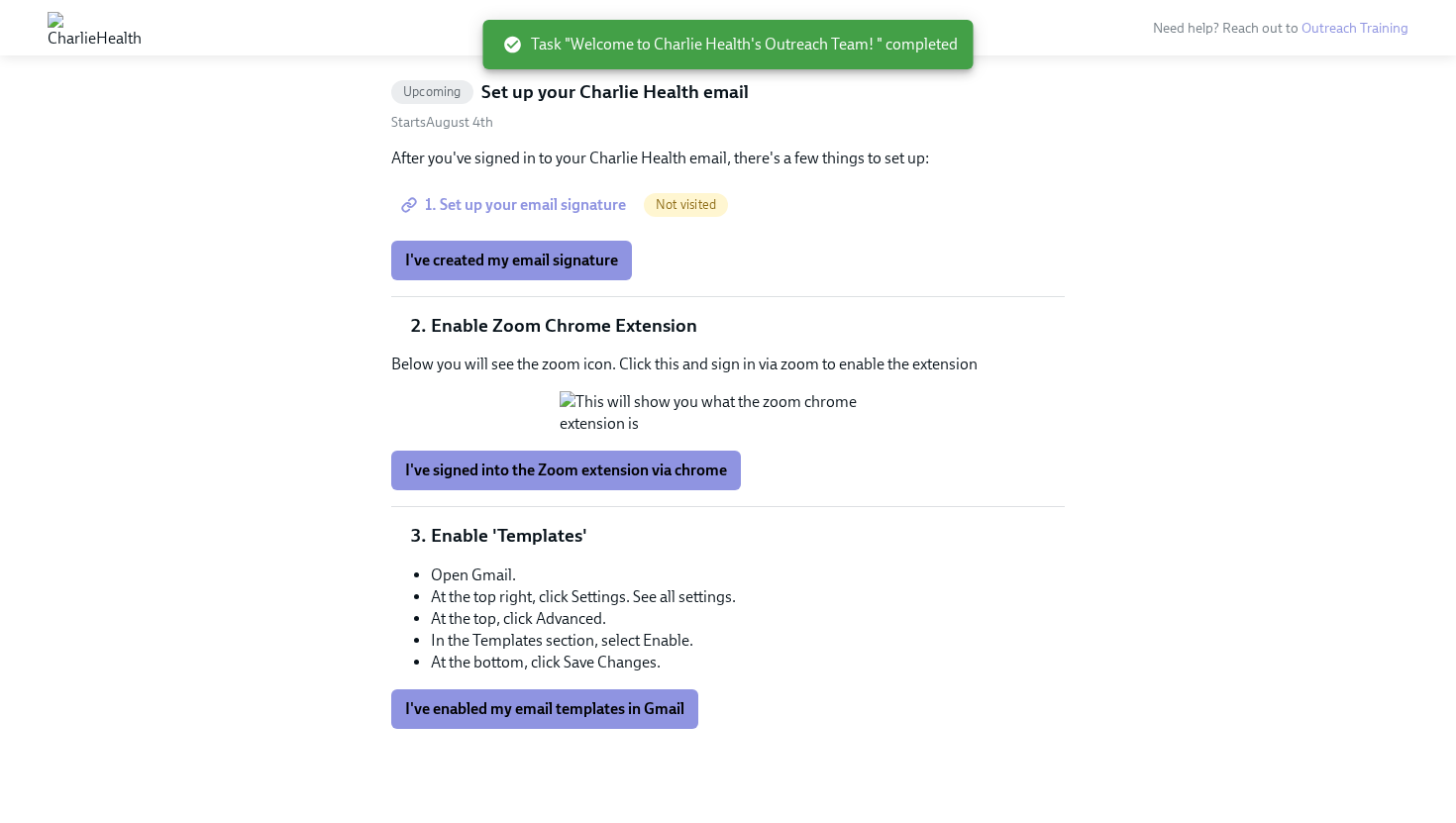 scroll, scrollTop: 0, scrollLeft: 0, axis: both 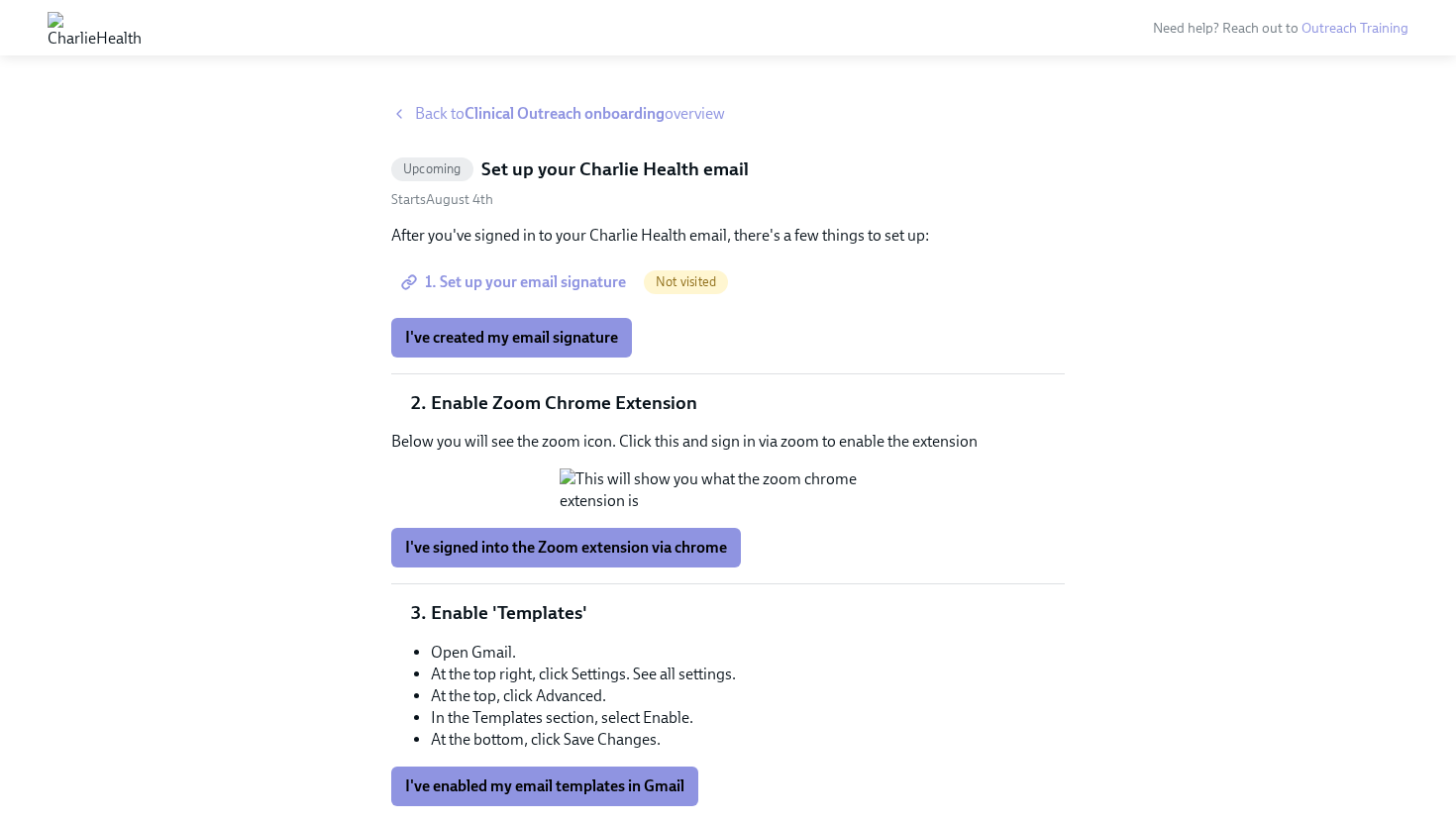 click on "1. Set up your email signature" at bounding box center (515, 282) 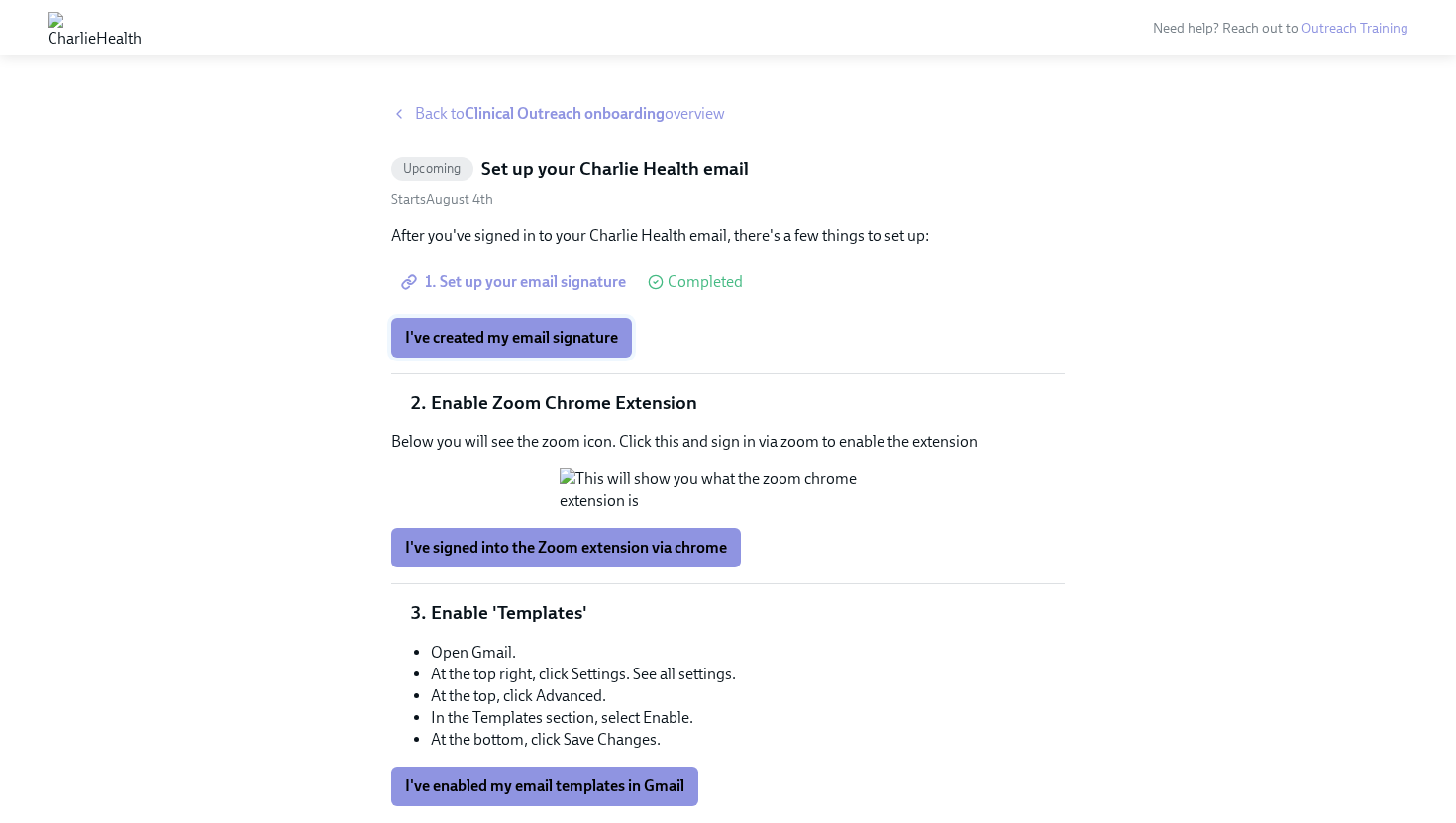 click on "I've created my email signature" at bounding box center [511, 338] 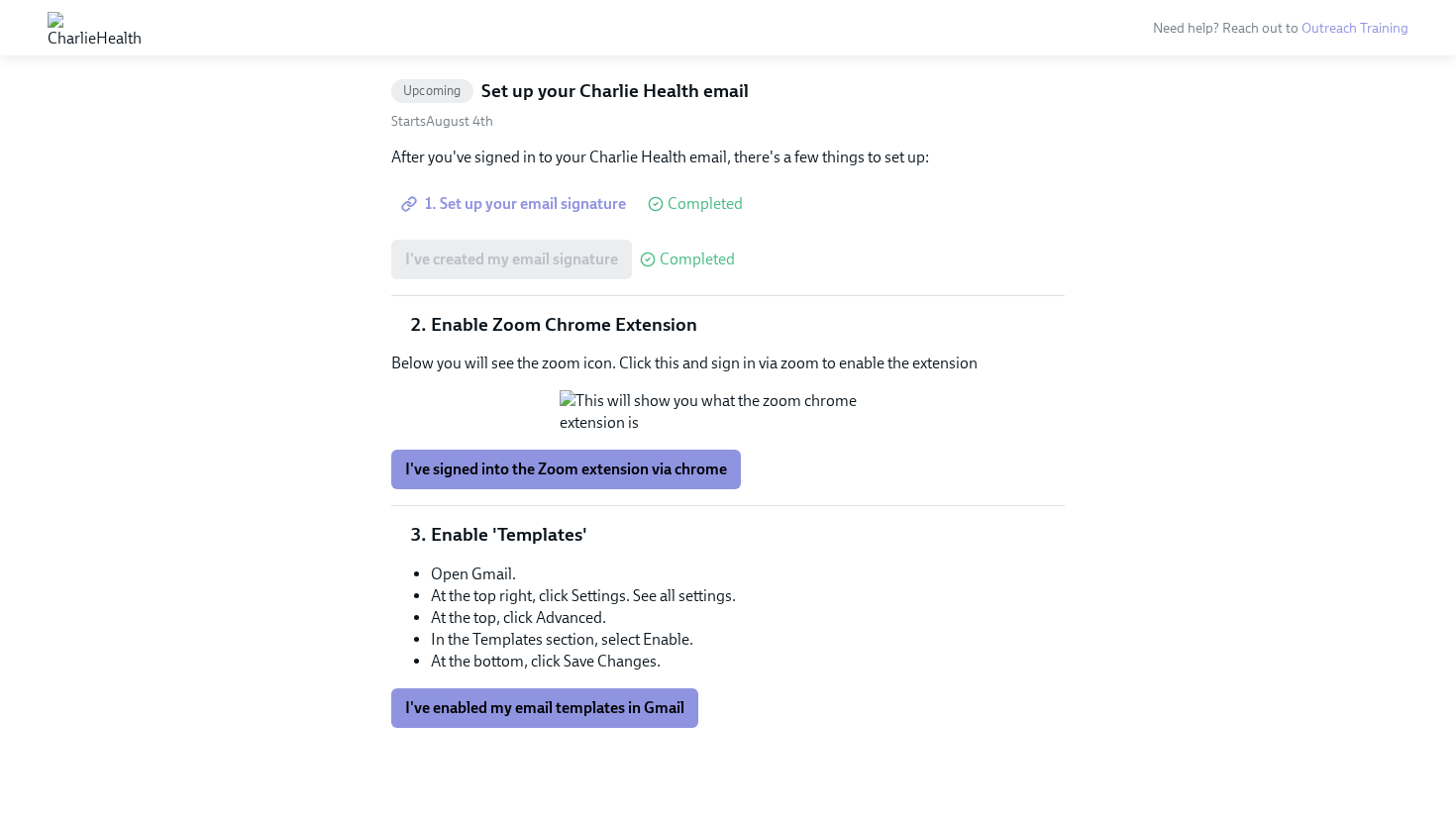 scroll, scrollTop: 106, scrollLeft: 0, axis: vertical 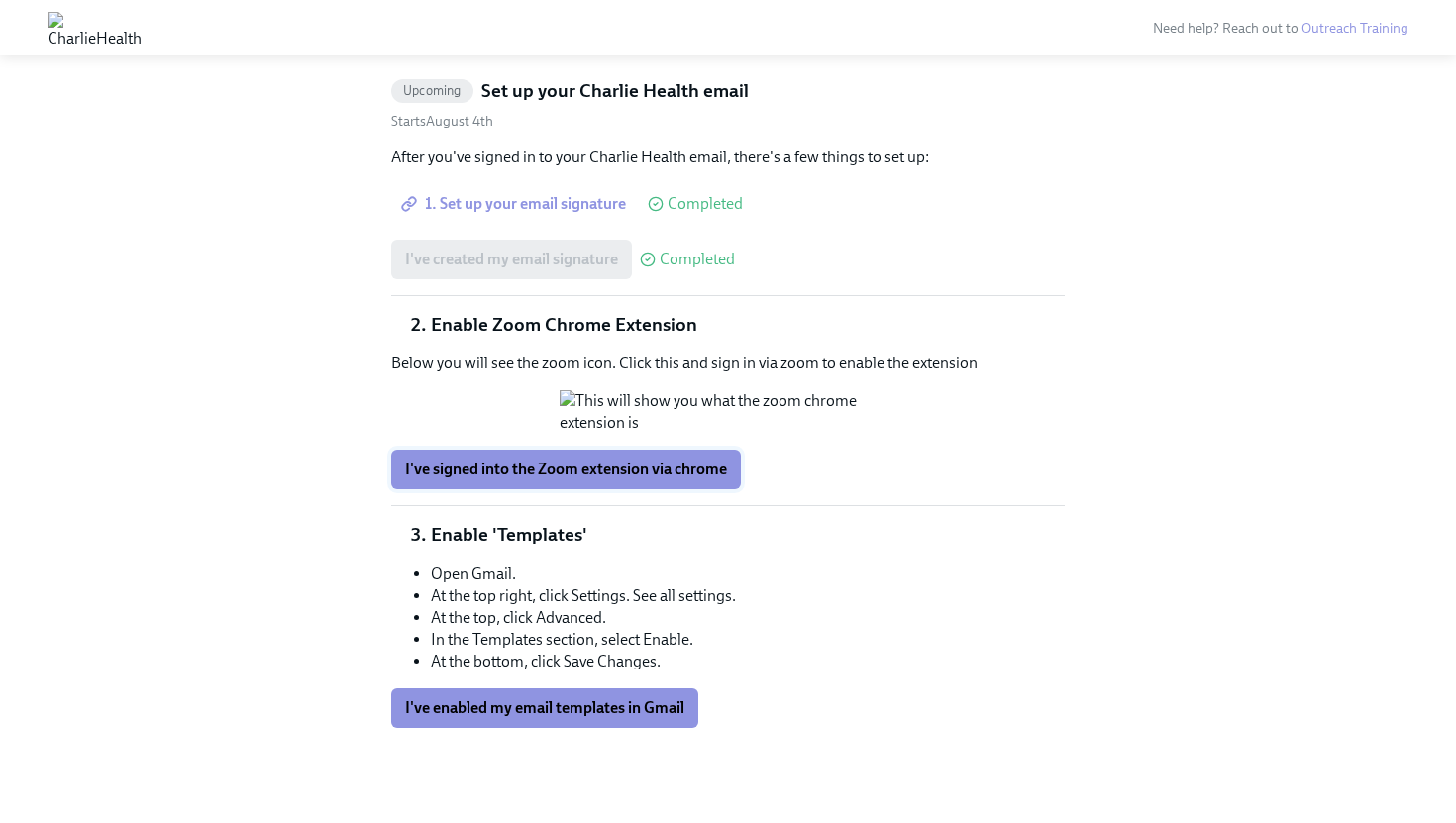 click on "I've signed into the Zoom extension via chrome" at bounding box center (566, 469) 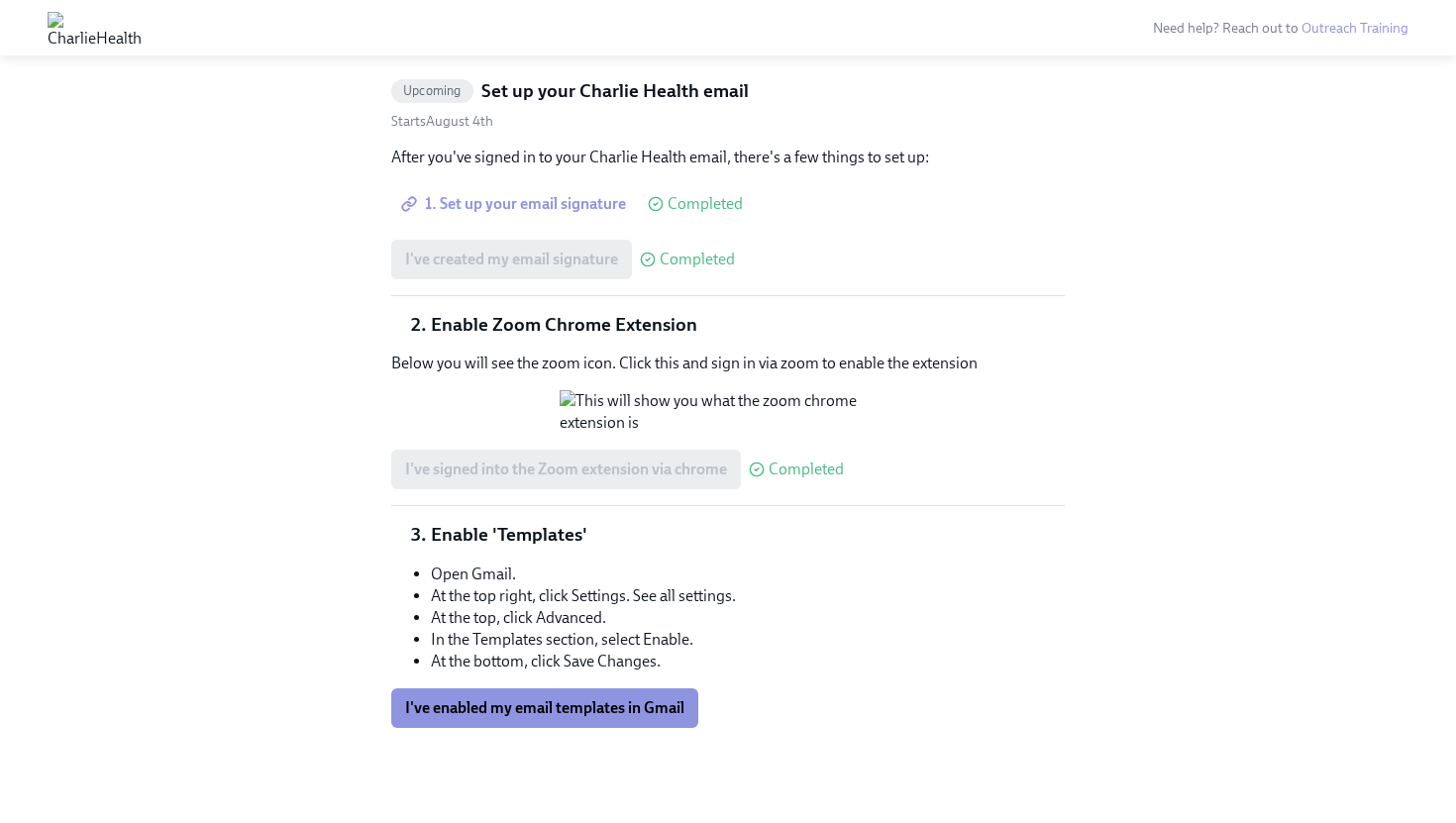 click on "Below you will see the zoom icon. Click this and sign in via zoom to enable the extension" at bounding box center (728, 363) 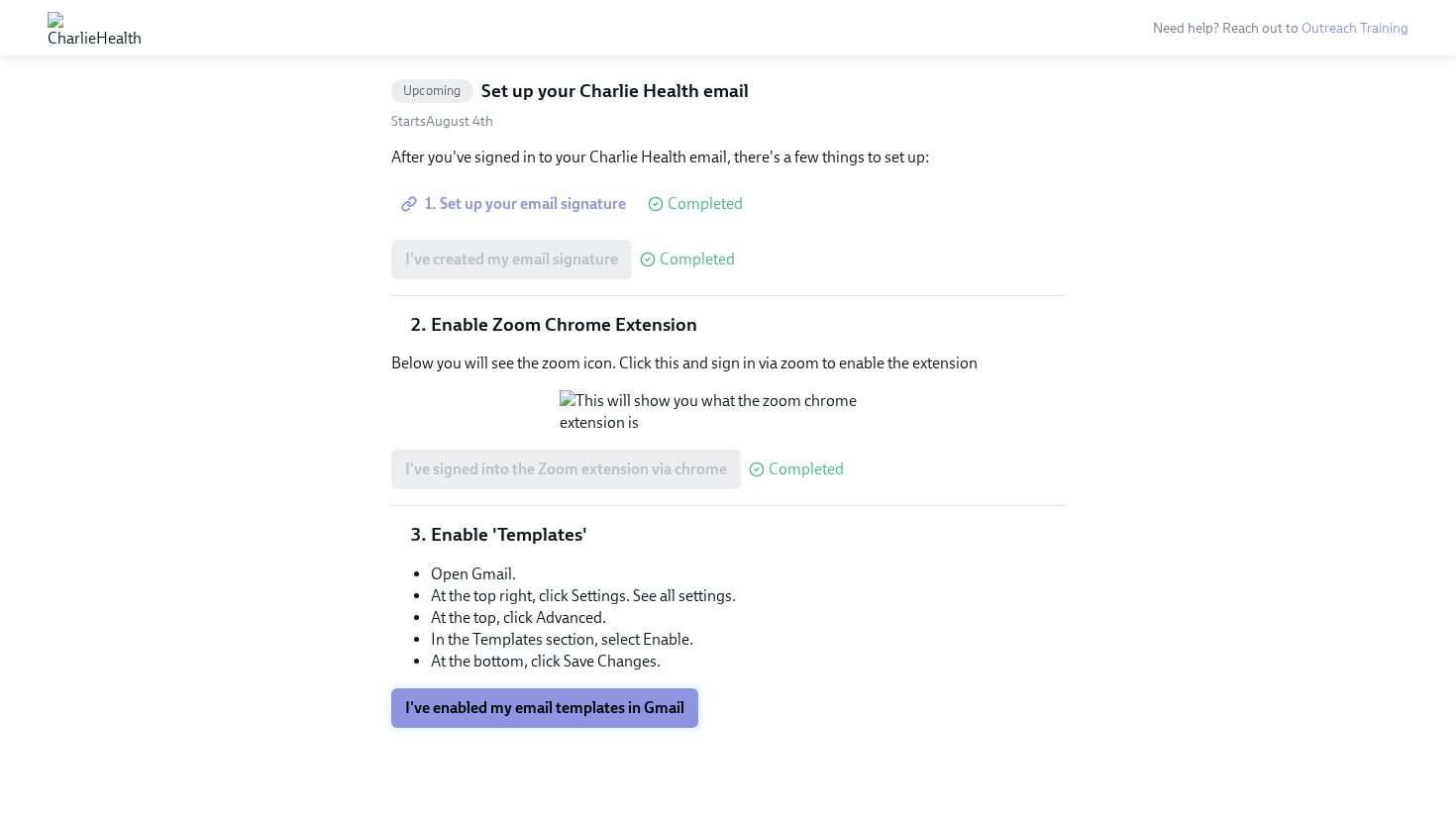 click on "I've enabled my email templates in Gmail" at bounding box center [545, 708] 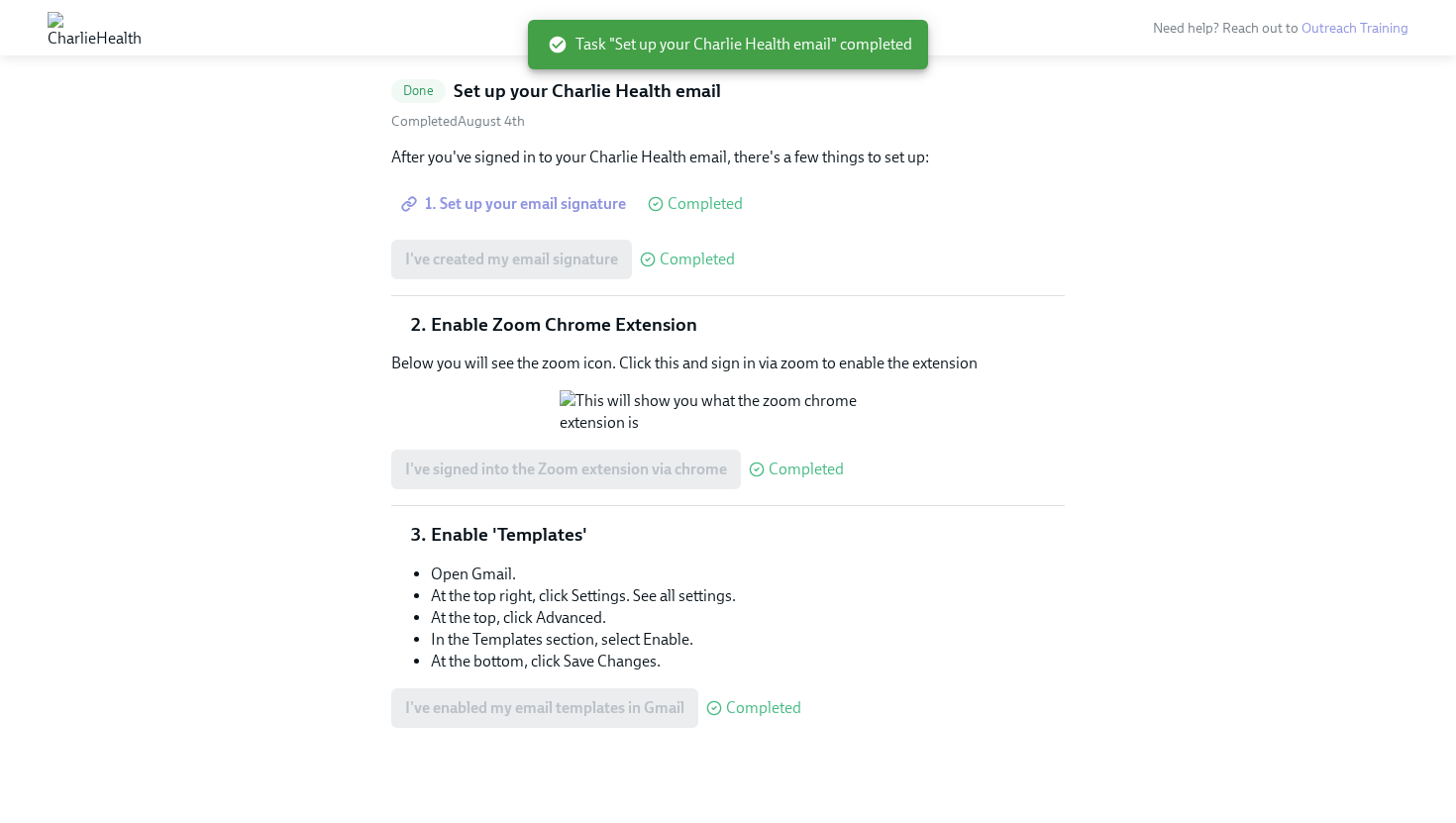 click on "At the top, click Advanced." at bounding box center (748, 618) 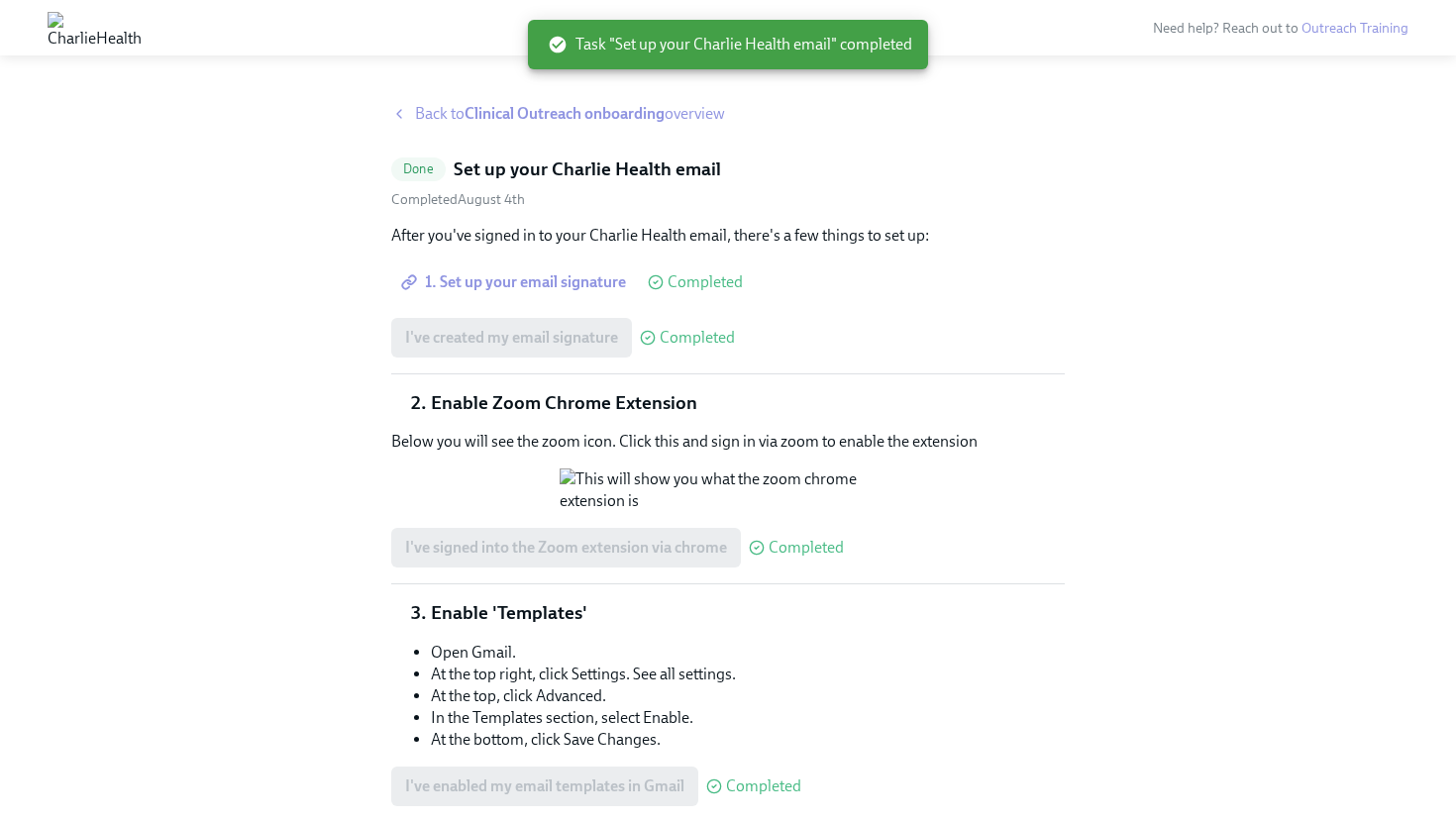 click on "Clinical Outreach onboarding" at bounding box center (565, 113) 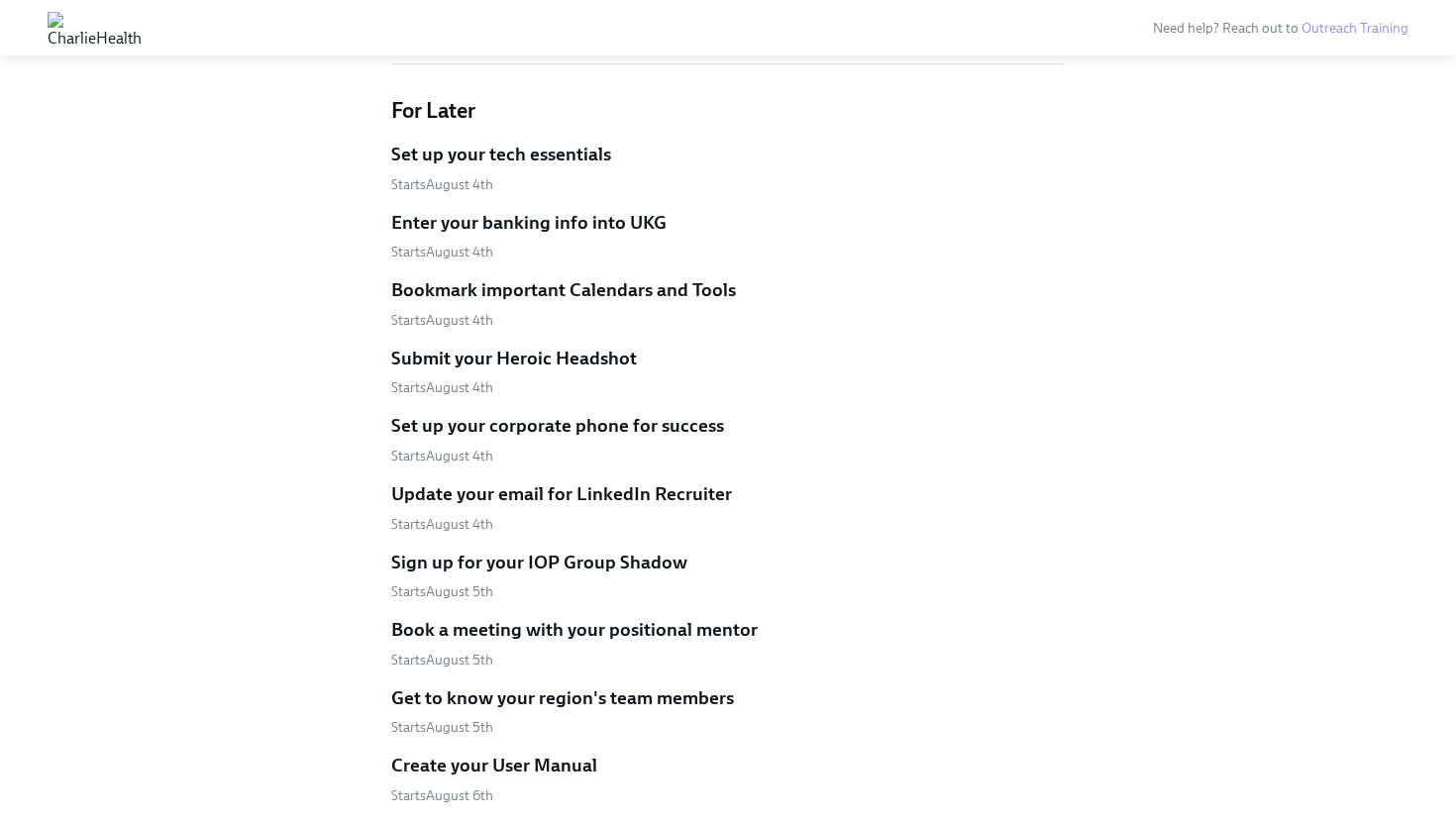 scroll, scrollTop: 553, scrollLeft: 0, axis: vertical 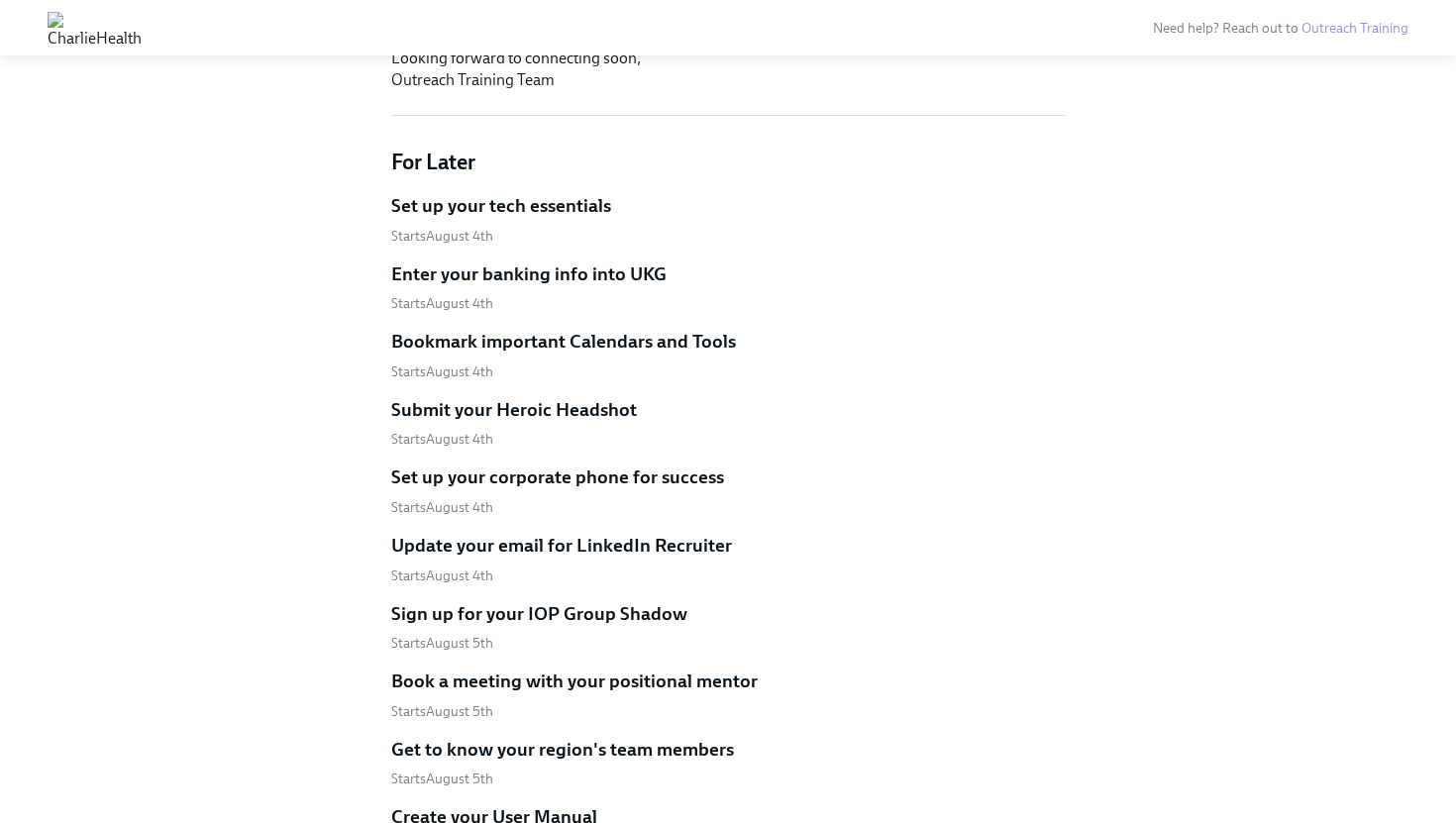 click on "Set up your tech essentials" at bounding box center (501, 206) 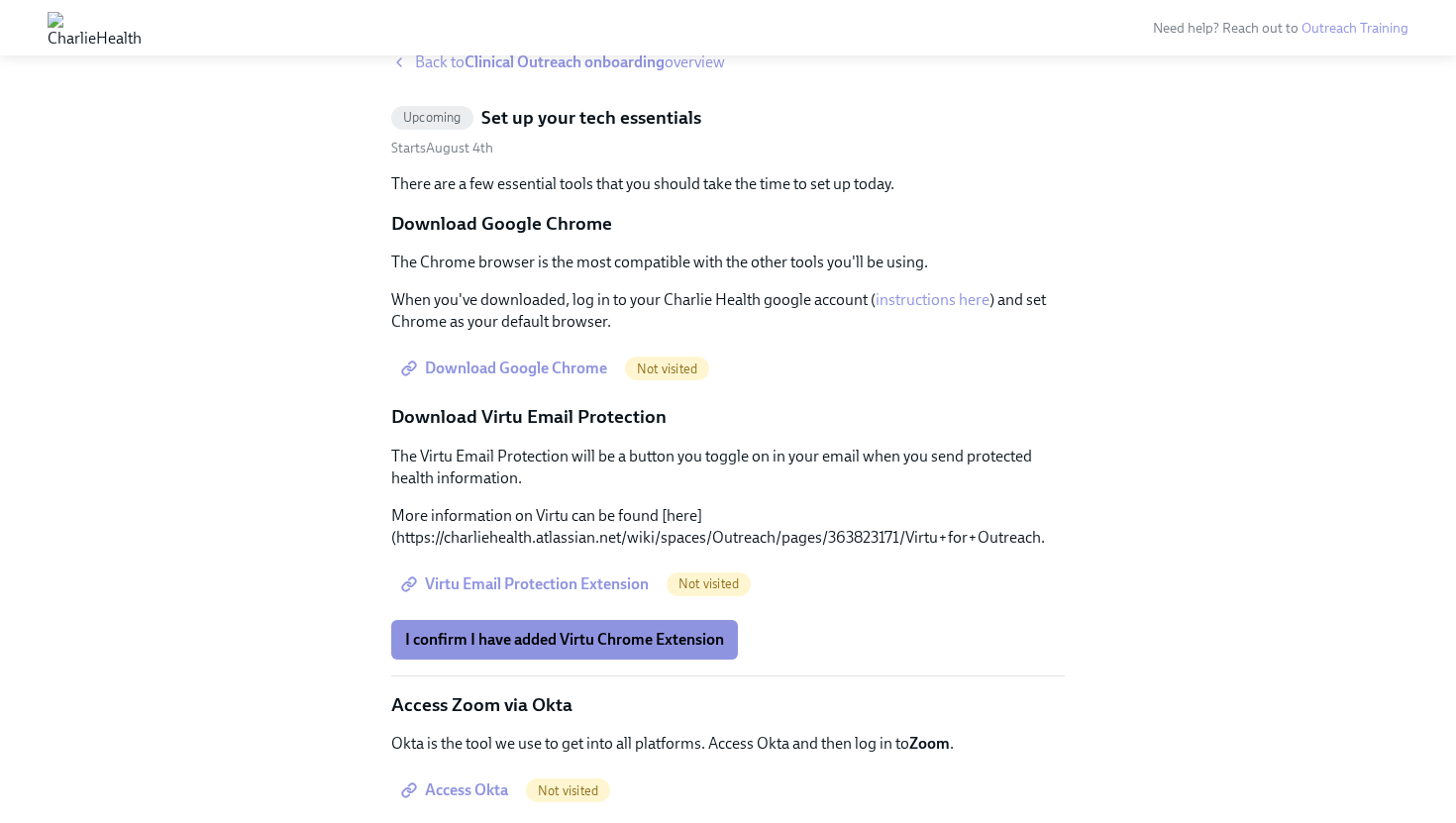 scroll, scrollTop: 0, scrollLeft: 0, axis: both 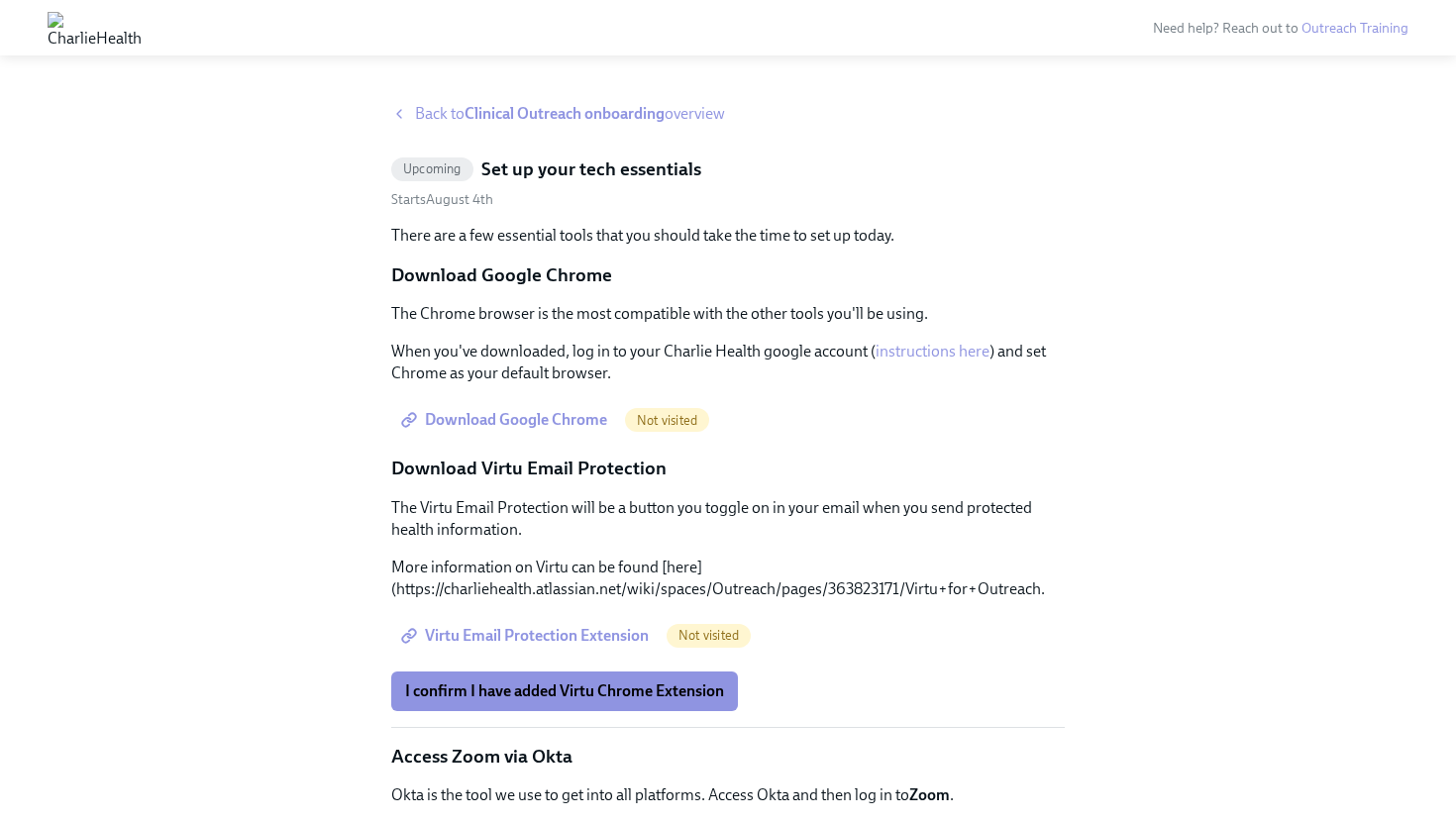 click on "Set up your tech essentials" at bounding box center (591, 169) 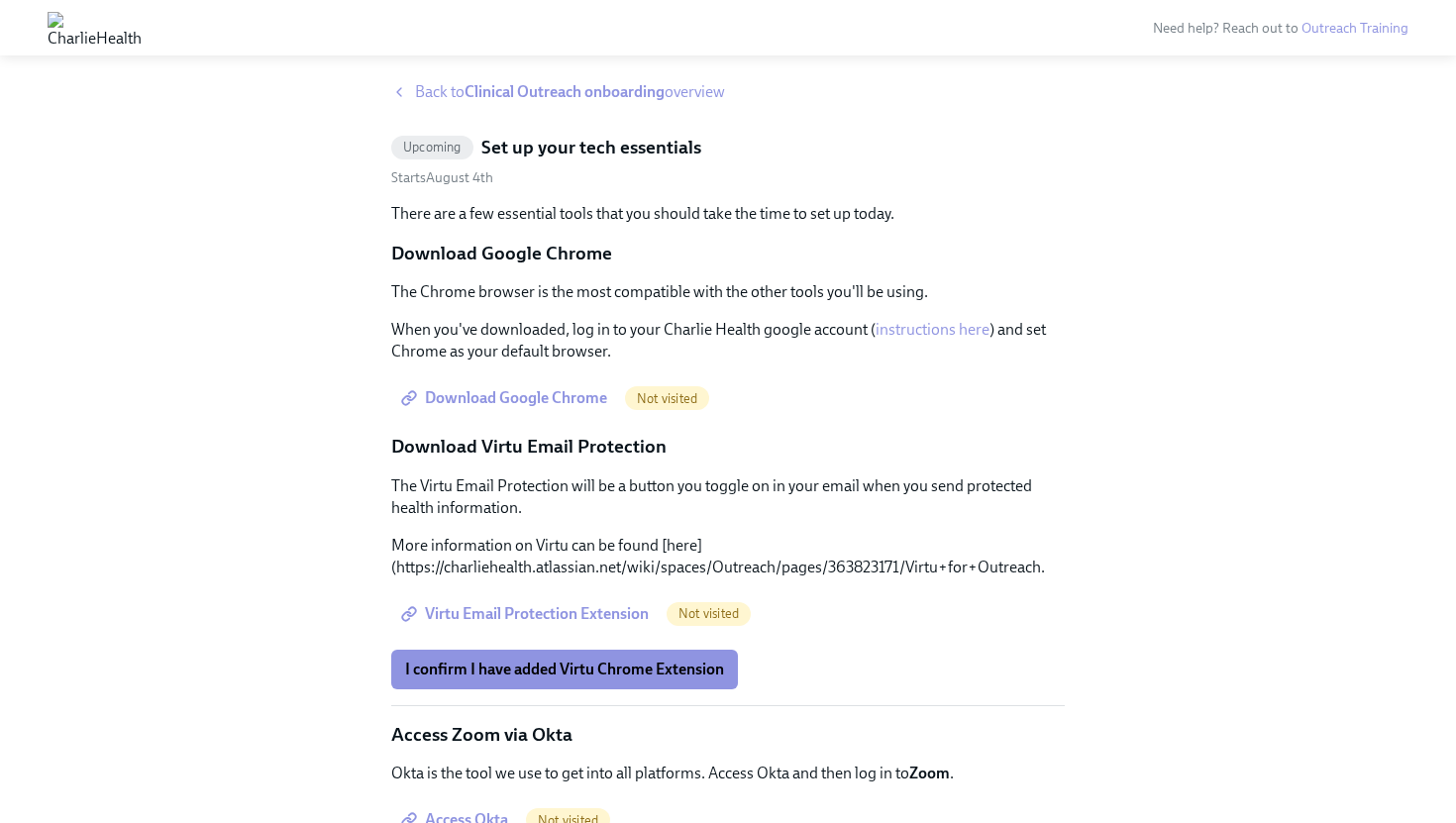 scroll, scrollTop: 0, scrollLeft: 0, axis: both 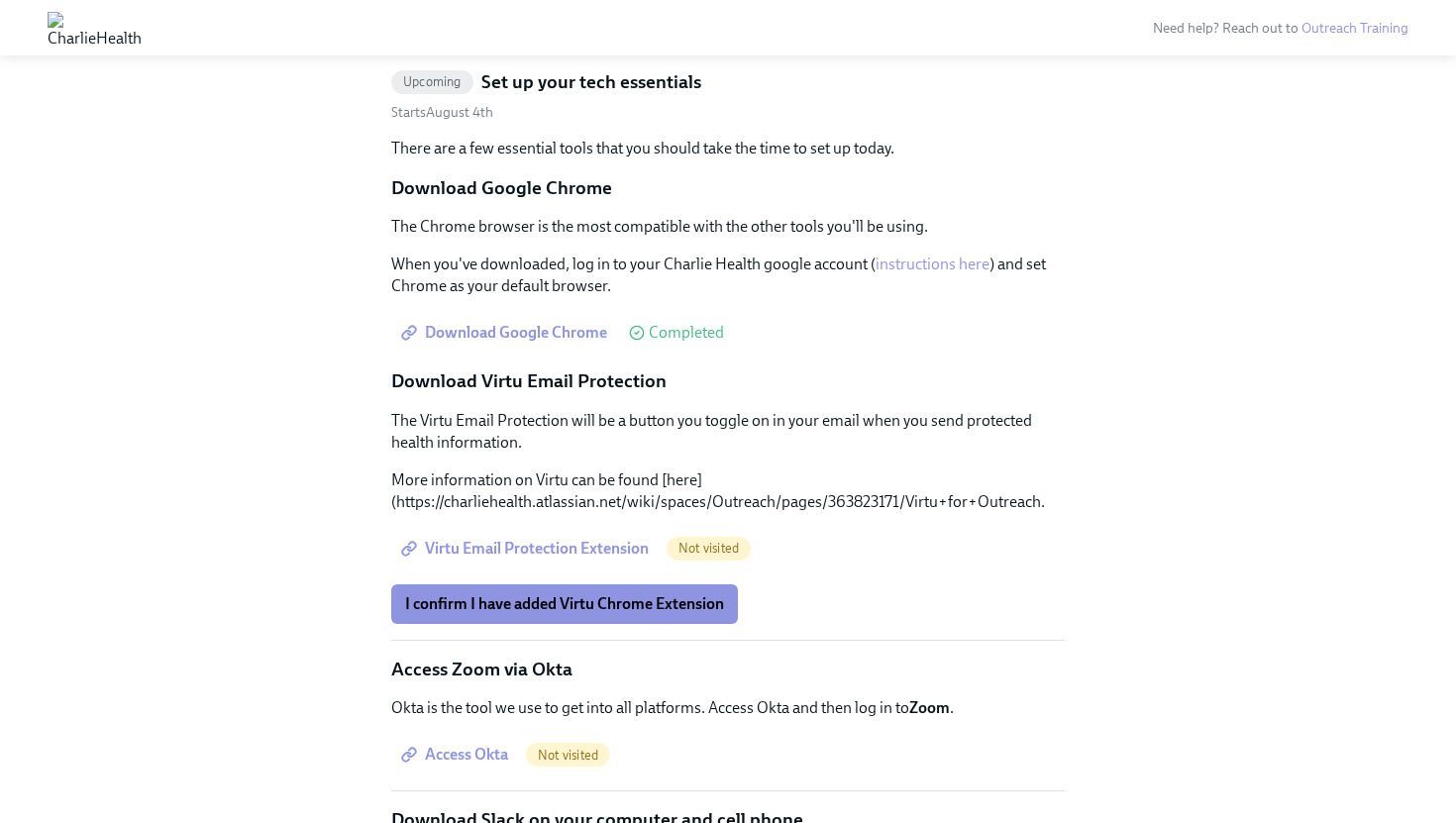 click on "Virtu Email Protection Extension" at bounding box center [527, 549] 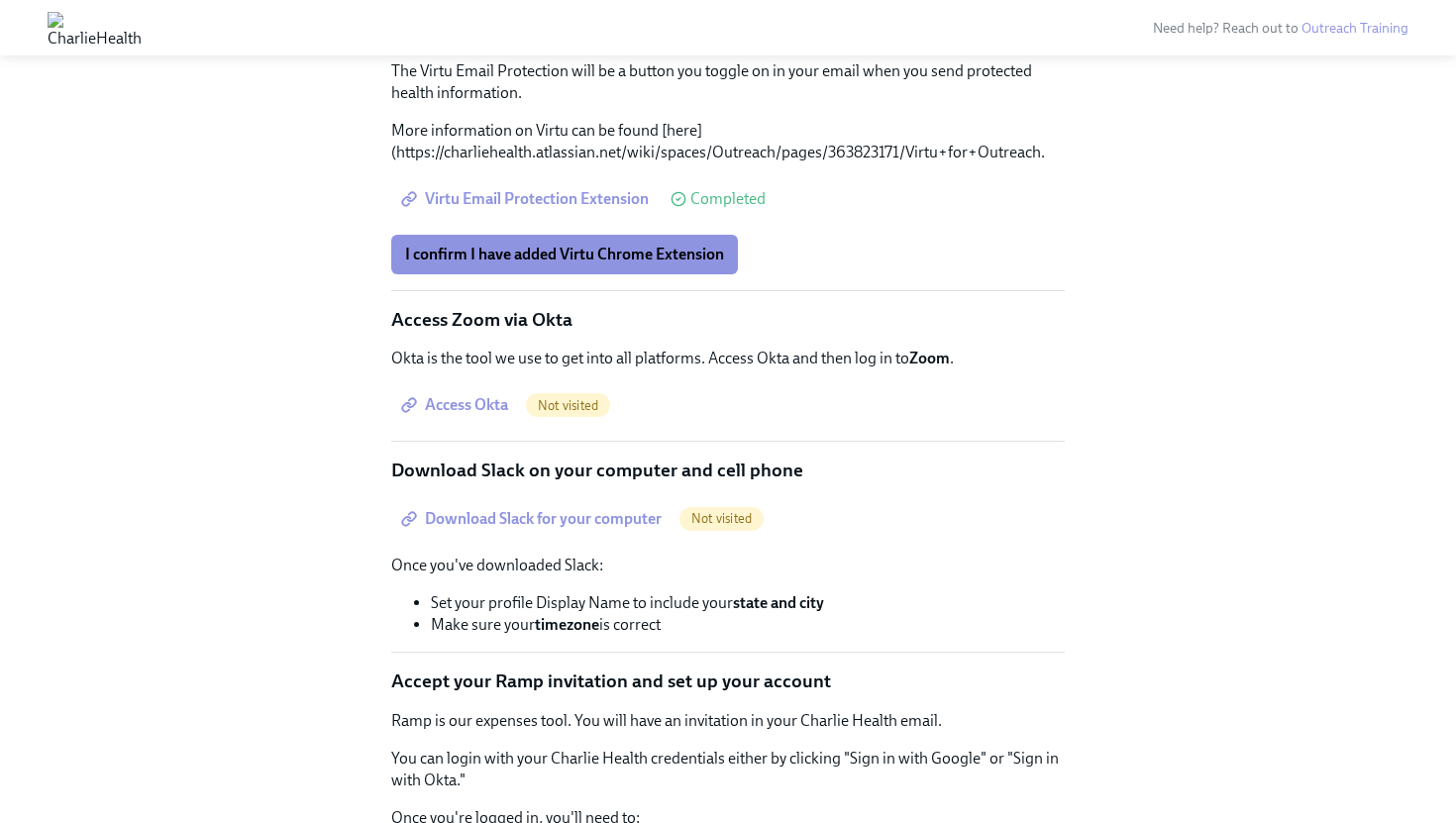 scroll, scrollTop: 440, scrollLeft: 0, axis: vertical 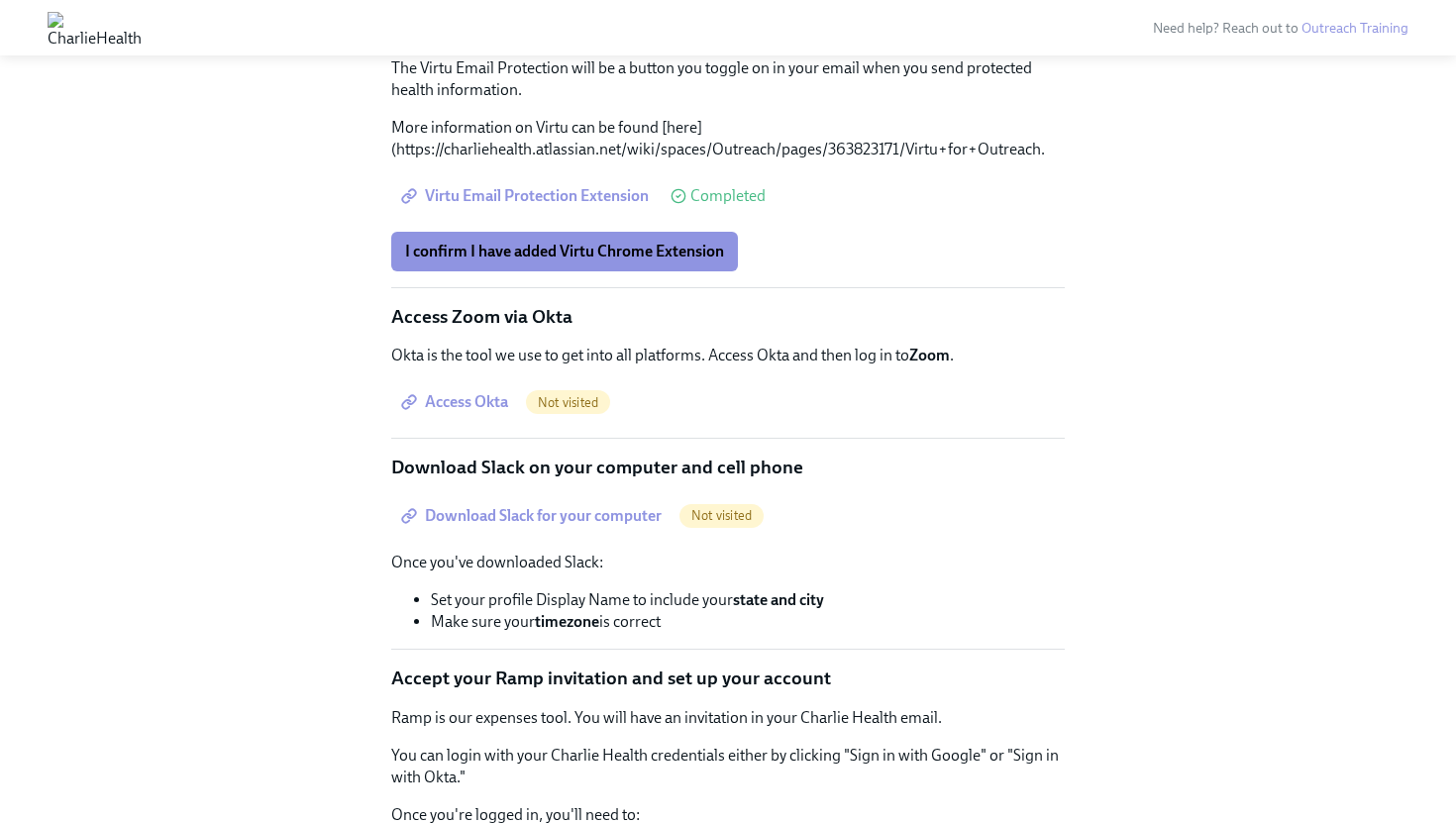 click on "Access Zoom via Okta" at bounding box center [728, 317] 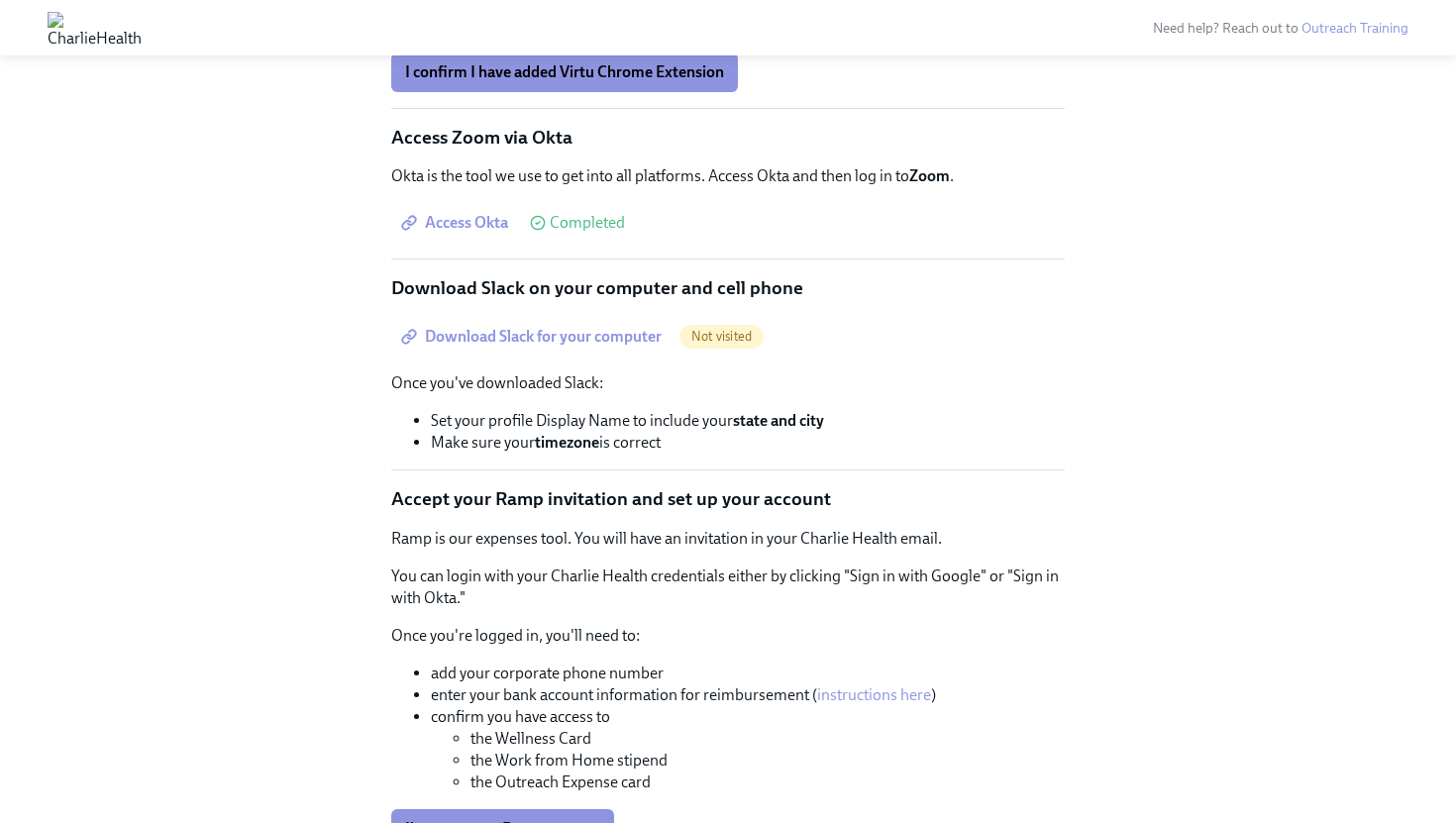 scroll, scrollTop: 621, scrollLeft: 0, axis: vertical 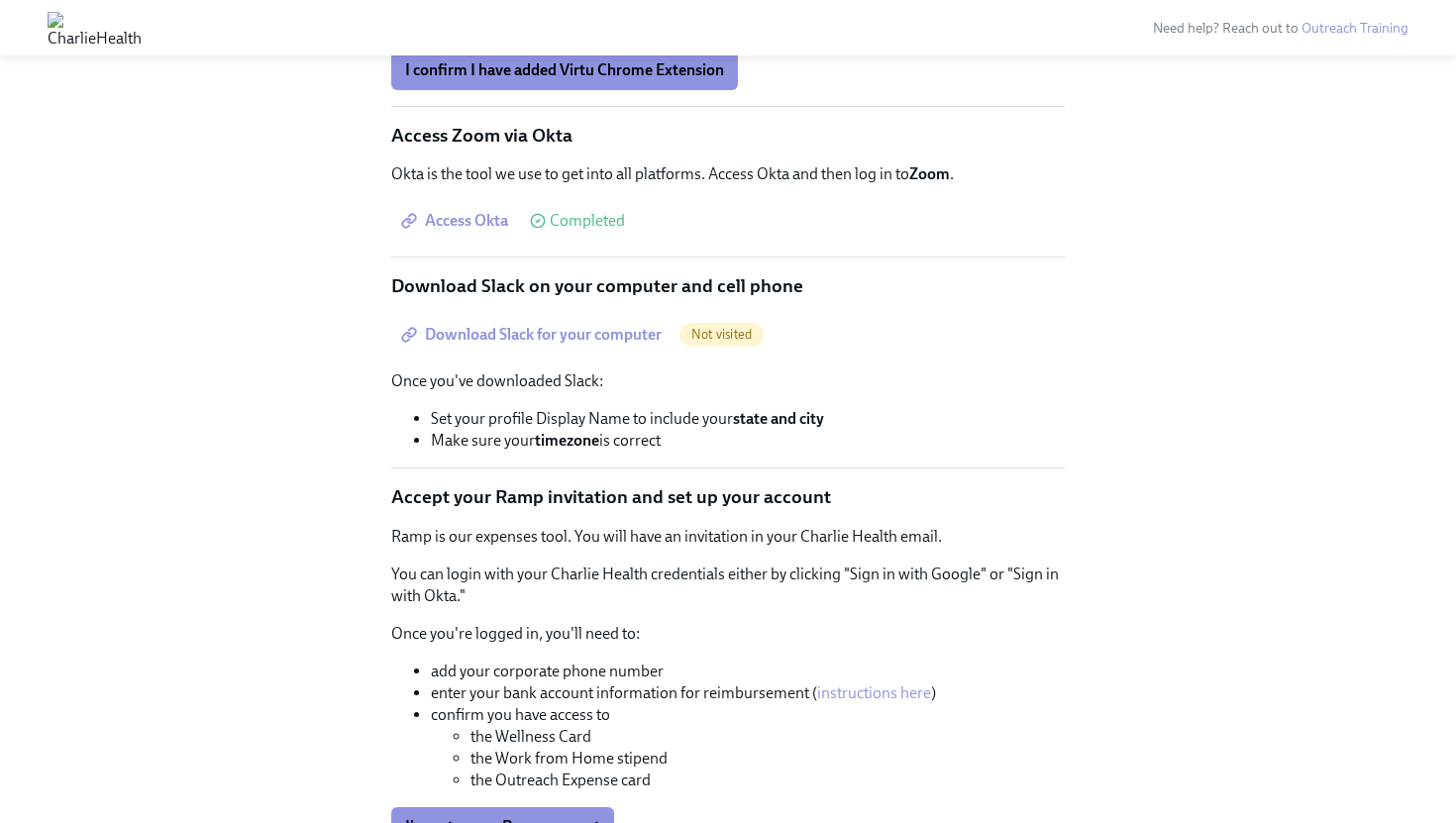 click on "Download Slack for your computer" at bounding box center [533, 335] 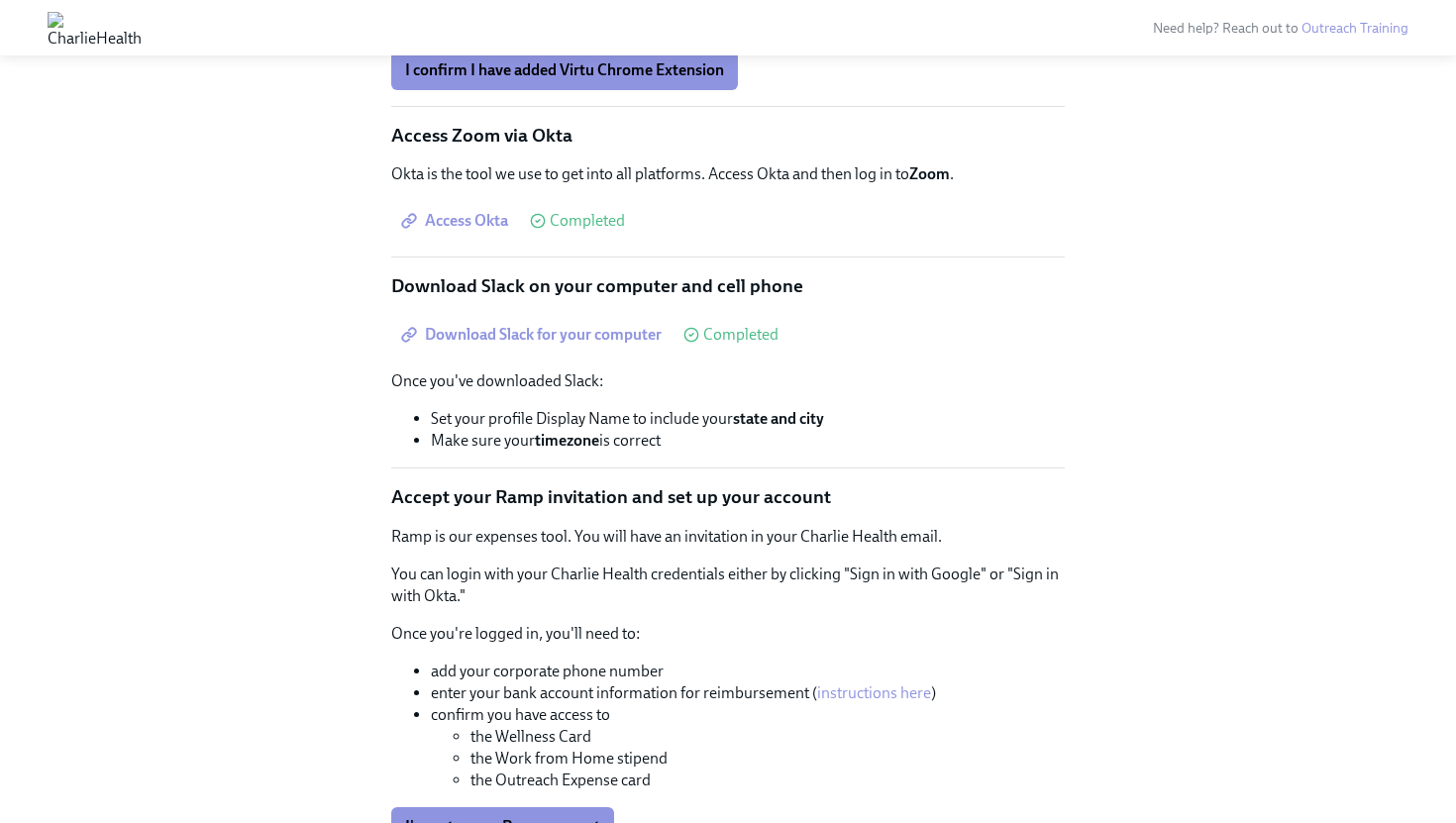 click on "Make sure your  timezone  is correct" at bounding box center (748, 441) 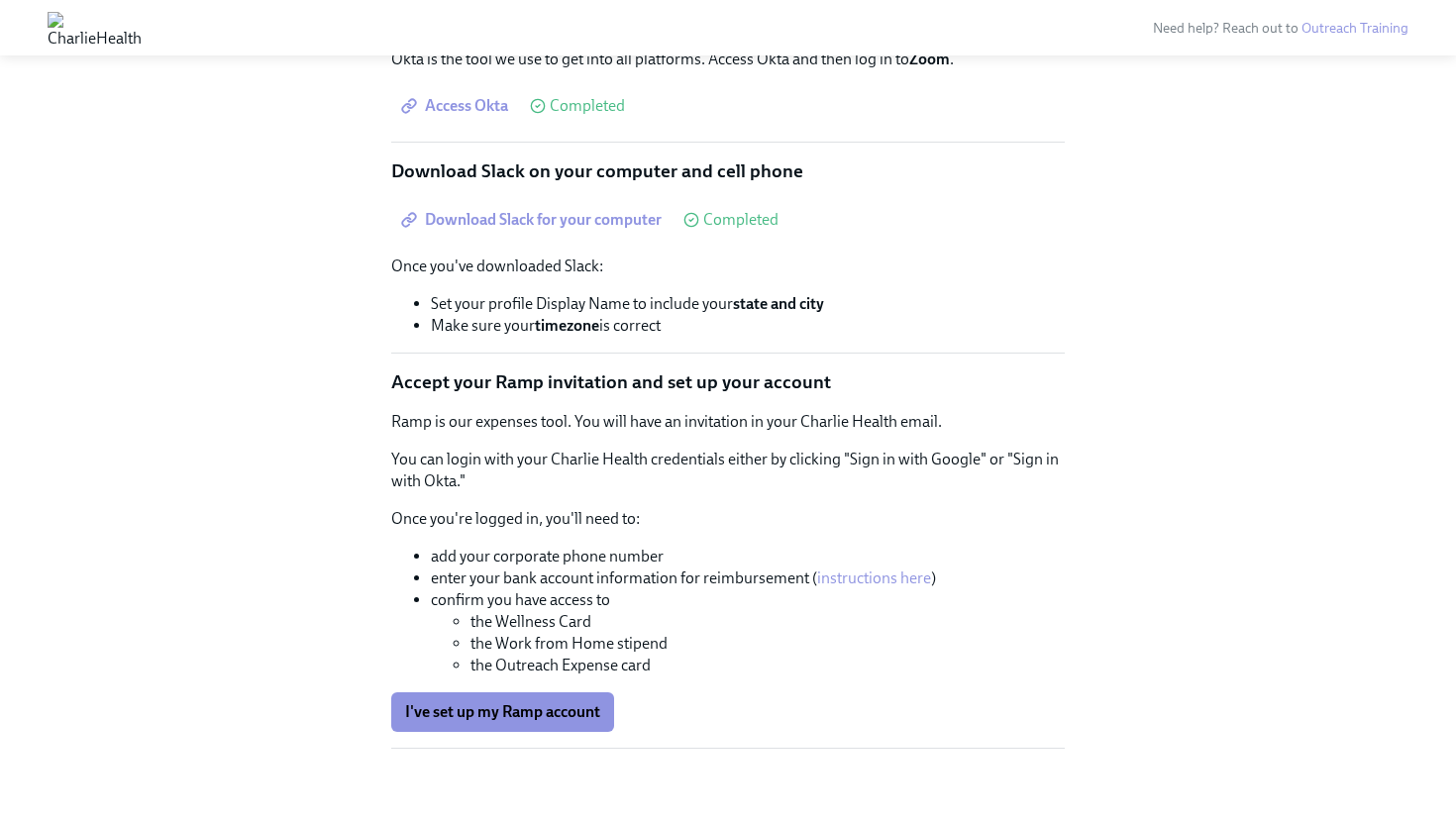 scroll, scrollTop: 756, scrollLeft: 0, axis: vertical 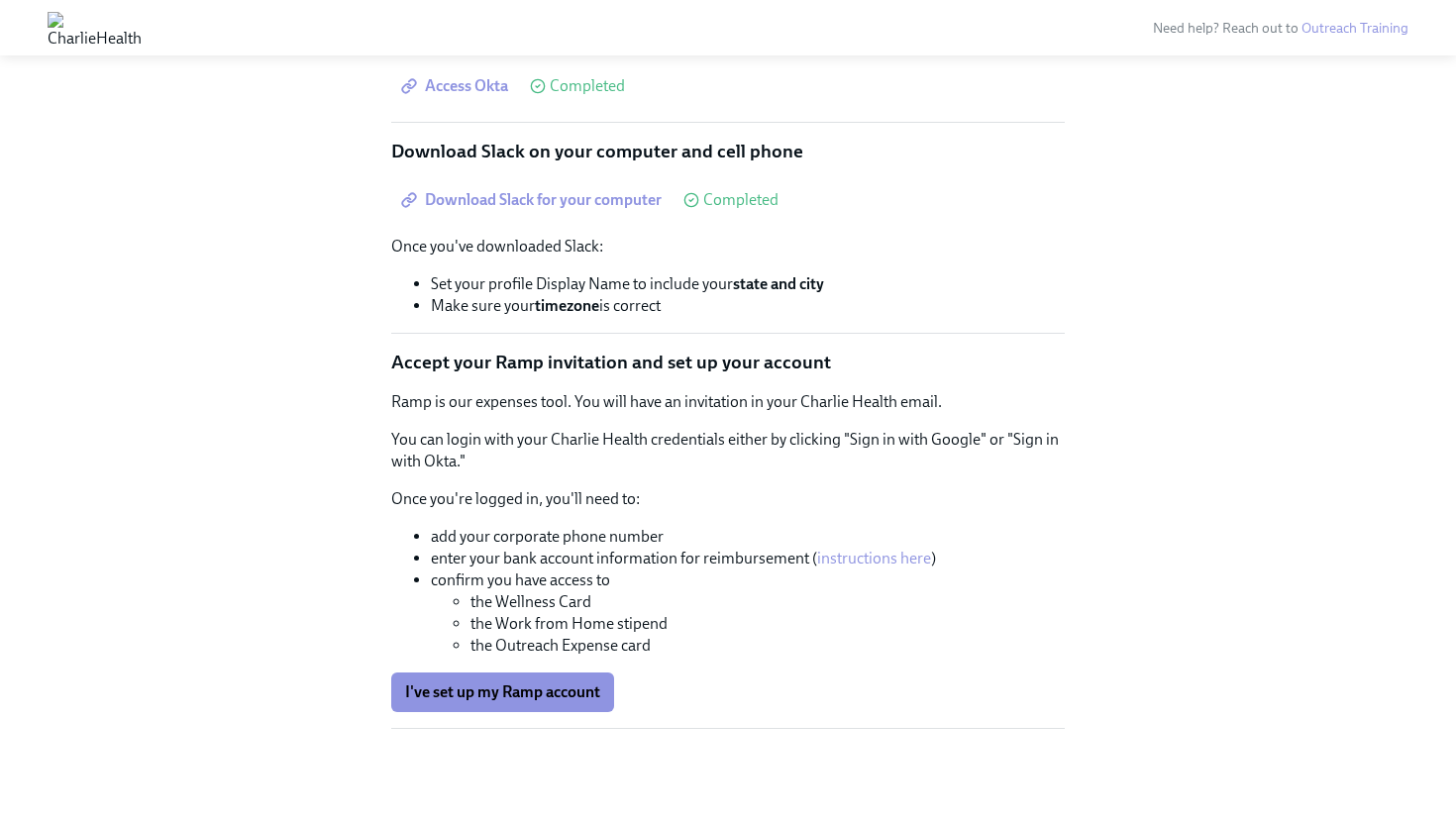 click on "Ramp is our expenses tool. You will have an invitation in your Charlie Health email.
You can login with your Charlie Health credentials either by clicking "Sign in with Google" or "Sign in with Okta."
Once you're logged in, you'll need to:
add your corporate phone number
enter your bank account information for reimbursement ( instructions here )
confirm you have access to
the Wellness Card
the Work from Home stipend
the Outreach Expense card" at bounding box center [728, 524] 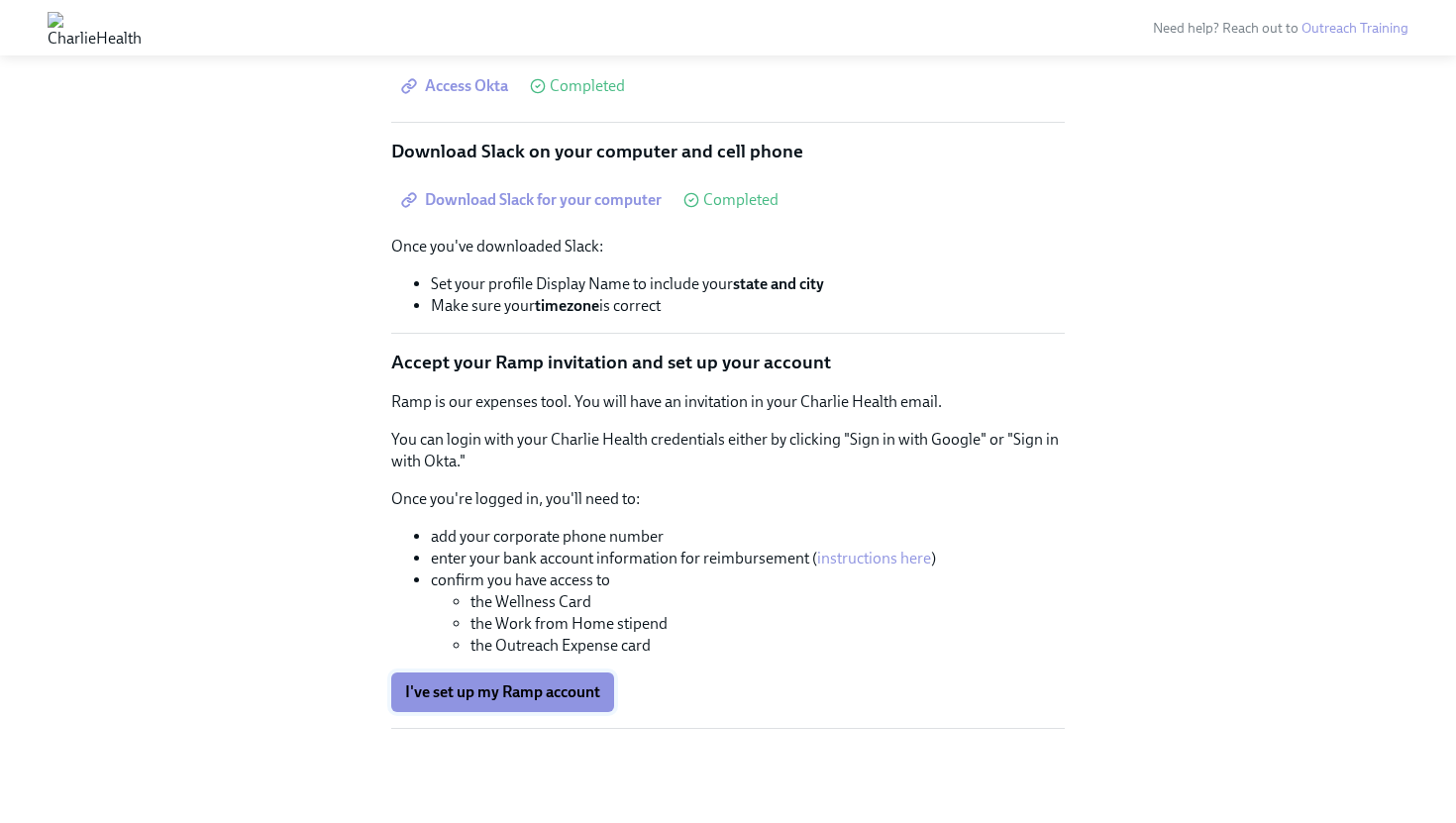 click on "I've set up my Ramp account" at bounding box center (502, 692) 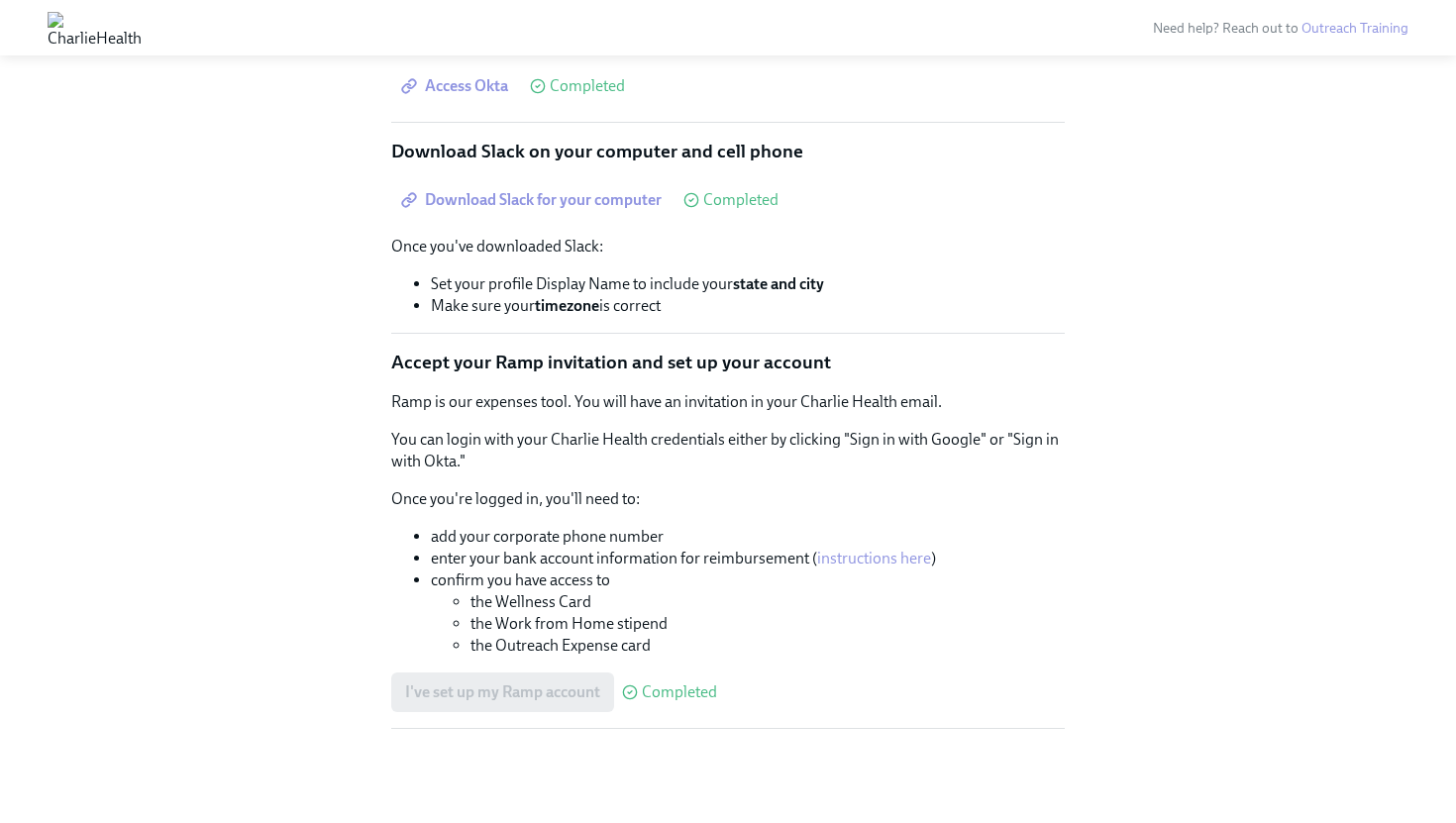 click on "the Wellness Card" at bounding box center (768, 602) 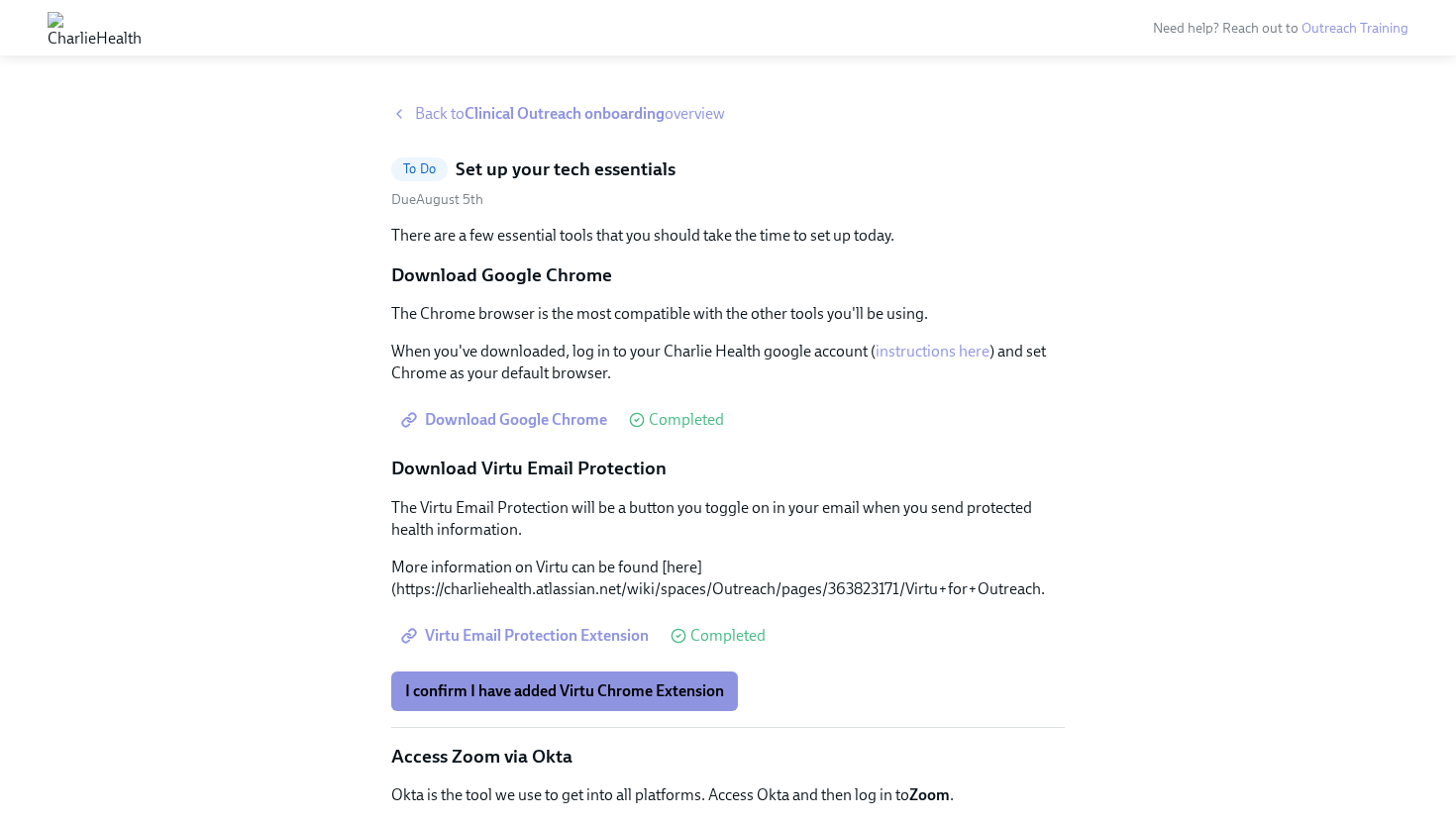 click on "Clinical Outreach onboarding" at bounding box center (565, 113) 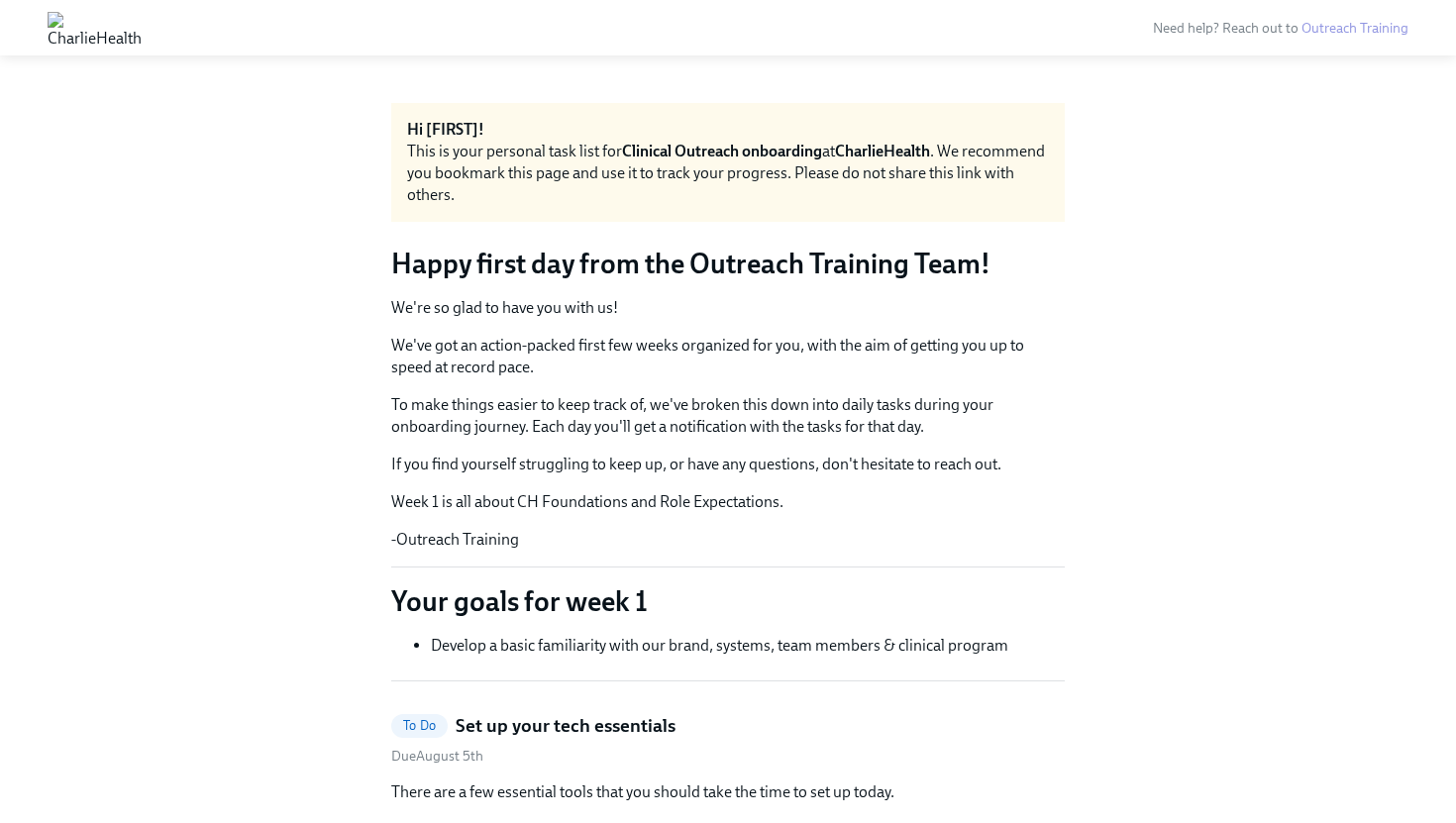 click on "We're so glad to have you with us!
We've got an action-packed first few weeks organized for you, with the aim of getting you up to speed at record pace.
To make things easier to keep track of, we've broken this down into daily tasks during your onboarding journey. Each day you'll get a notification with the tasks for that day.
If you find yourself struggling to keep up, or have any questions, don't hesitate to reach out.
Week 1 is all about CH Foundations and Role Expectations.
-Outreach Training" at bounding box center (728, 424) 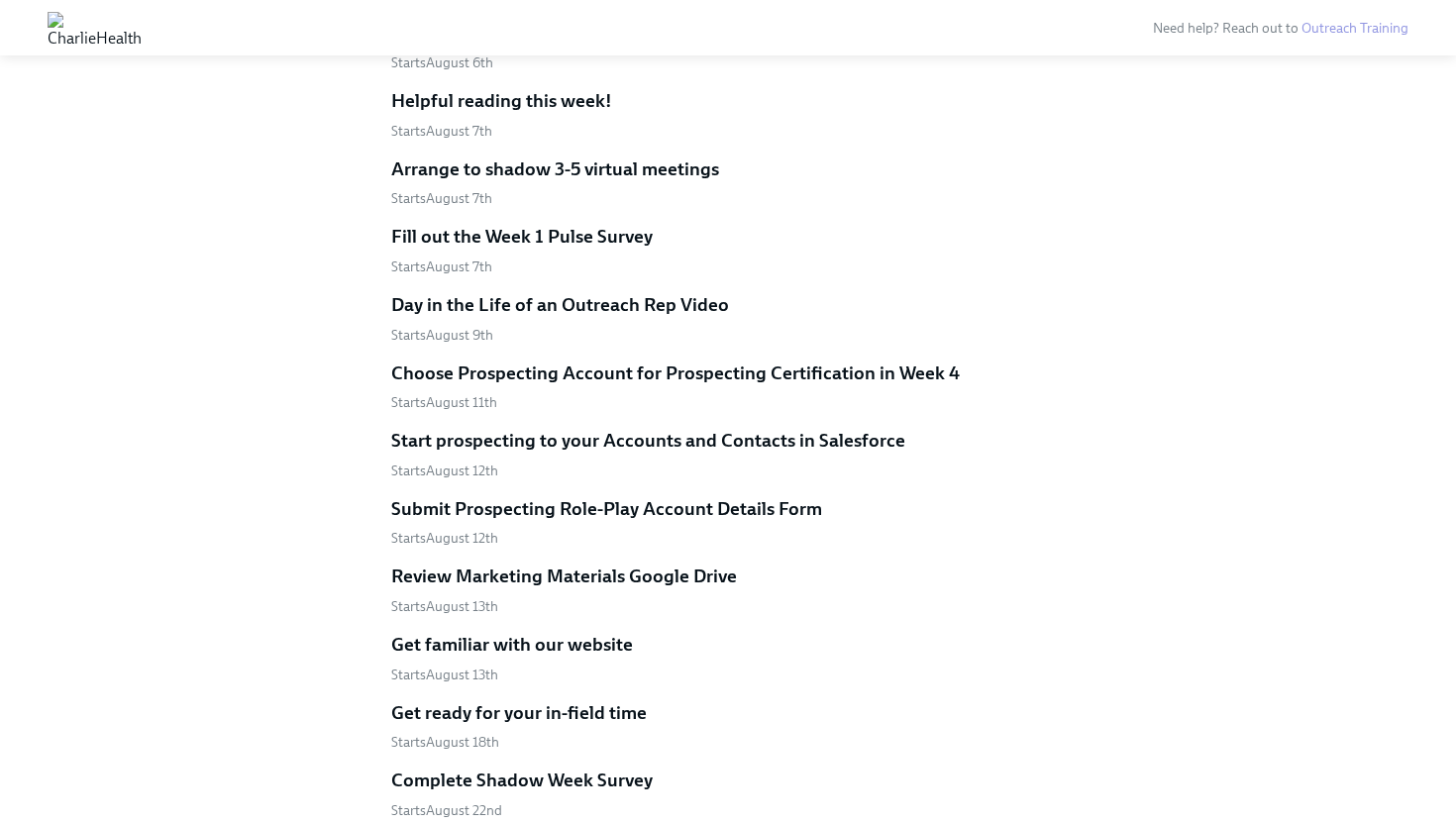 scroll, scrollTop: 5244, scrollLeft: 0, axis: vertical 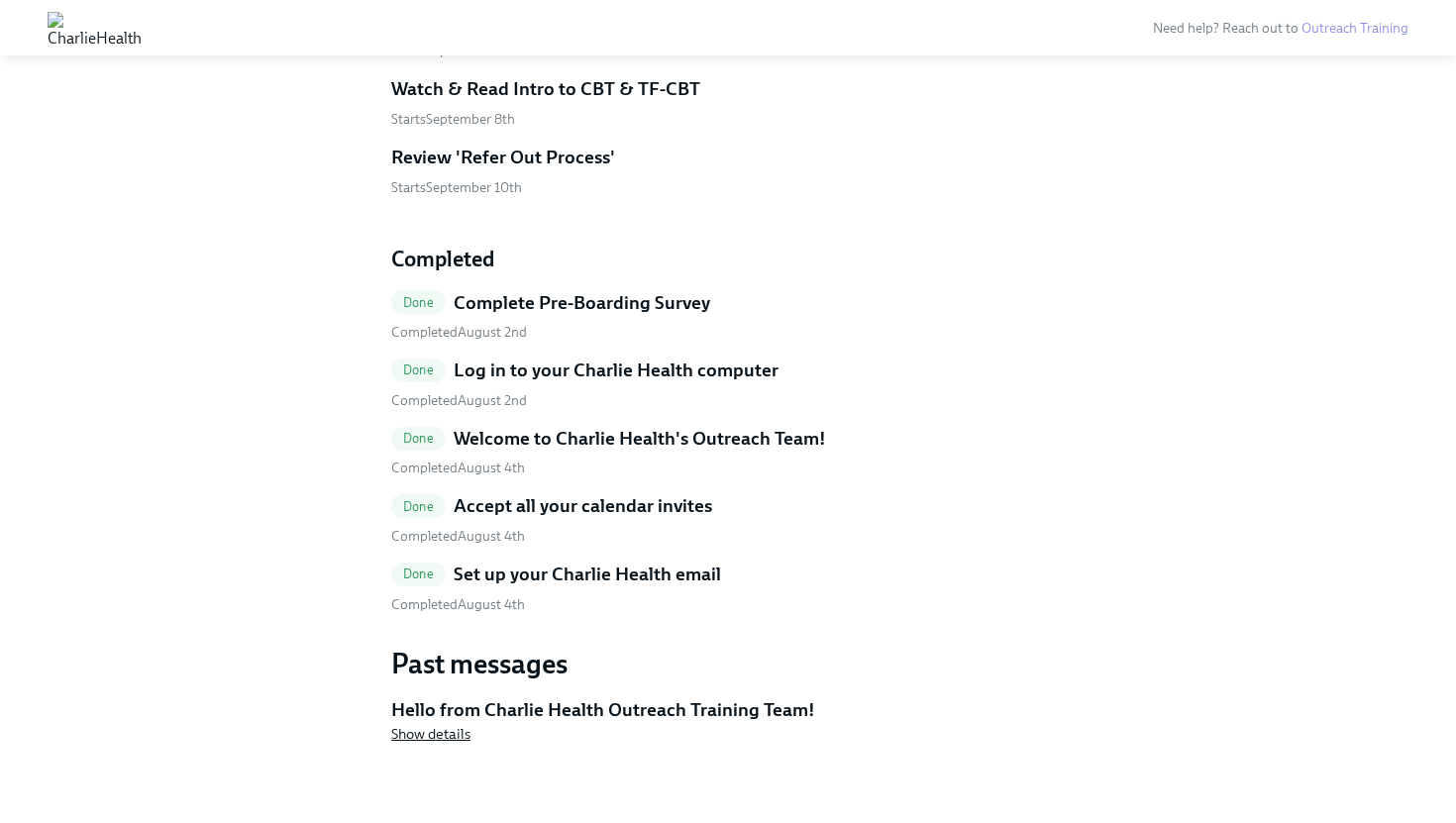 click on "Show details" at bounding box center (431, 734) 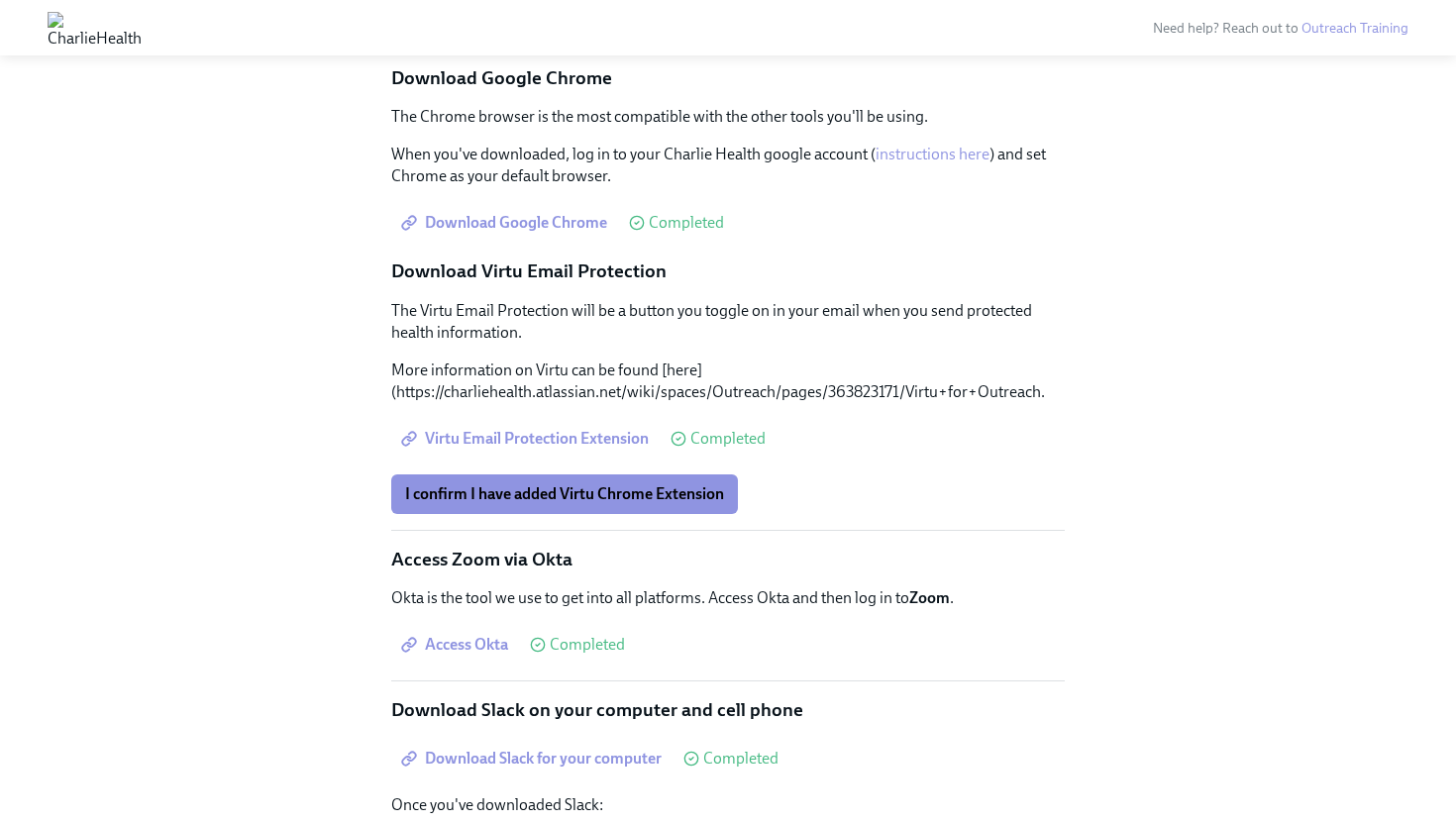 scroll, scrollTop: 750, scrollLeft: 0, axis: vertical 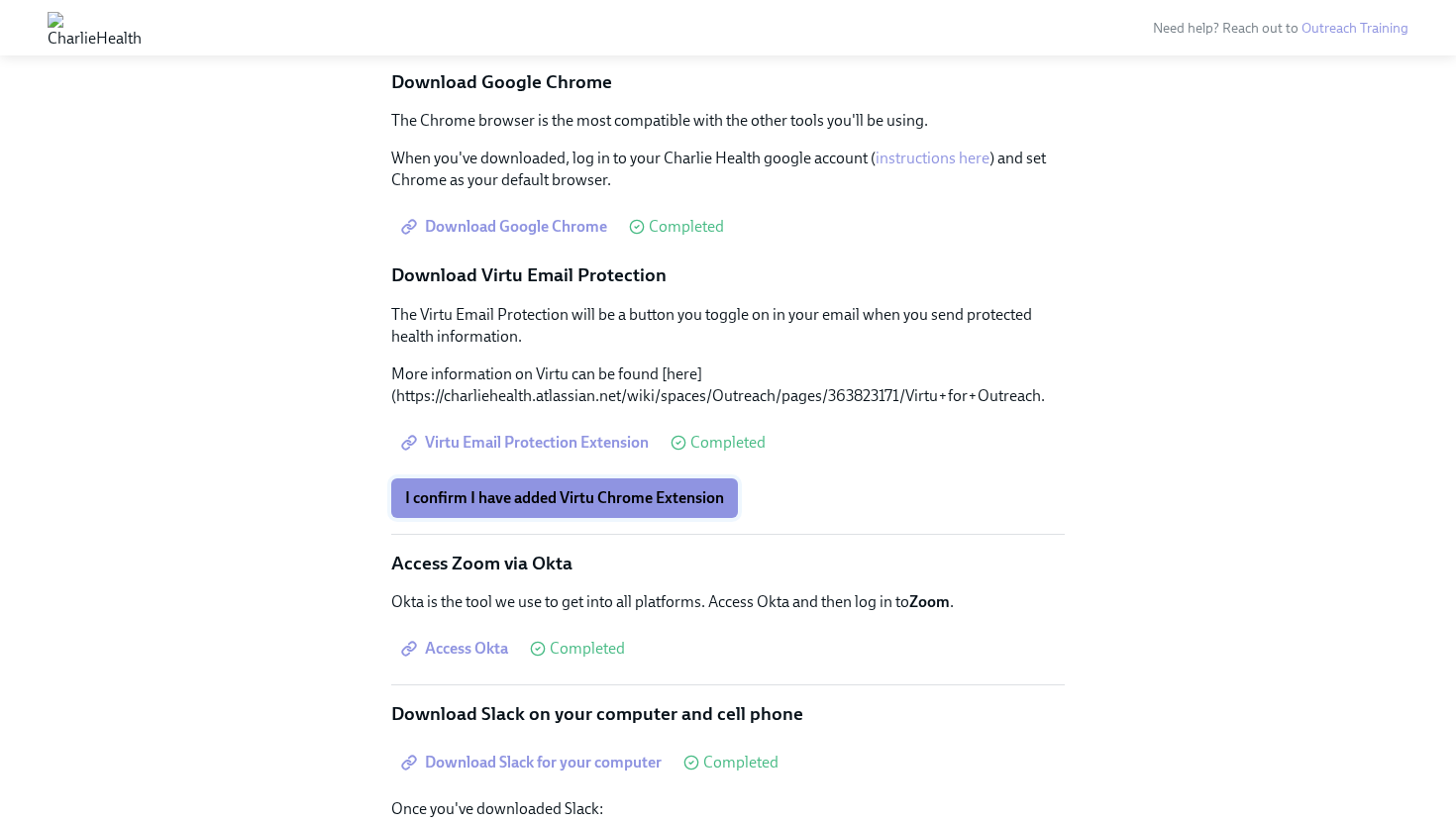 click on "I confirm I have added Virtu Chrome Extension" at bounding box center (565, 498) 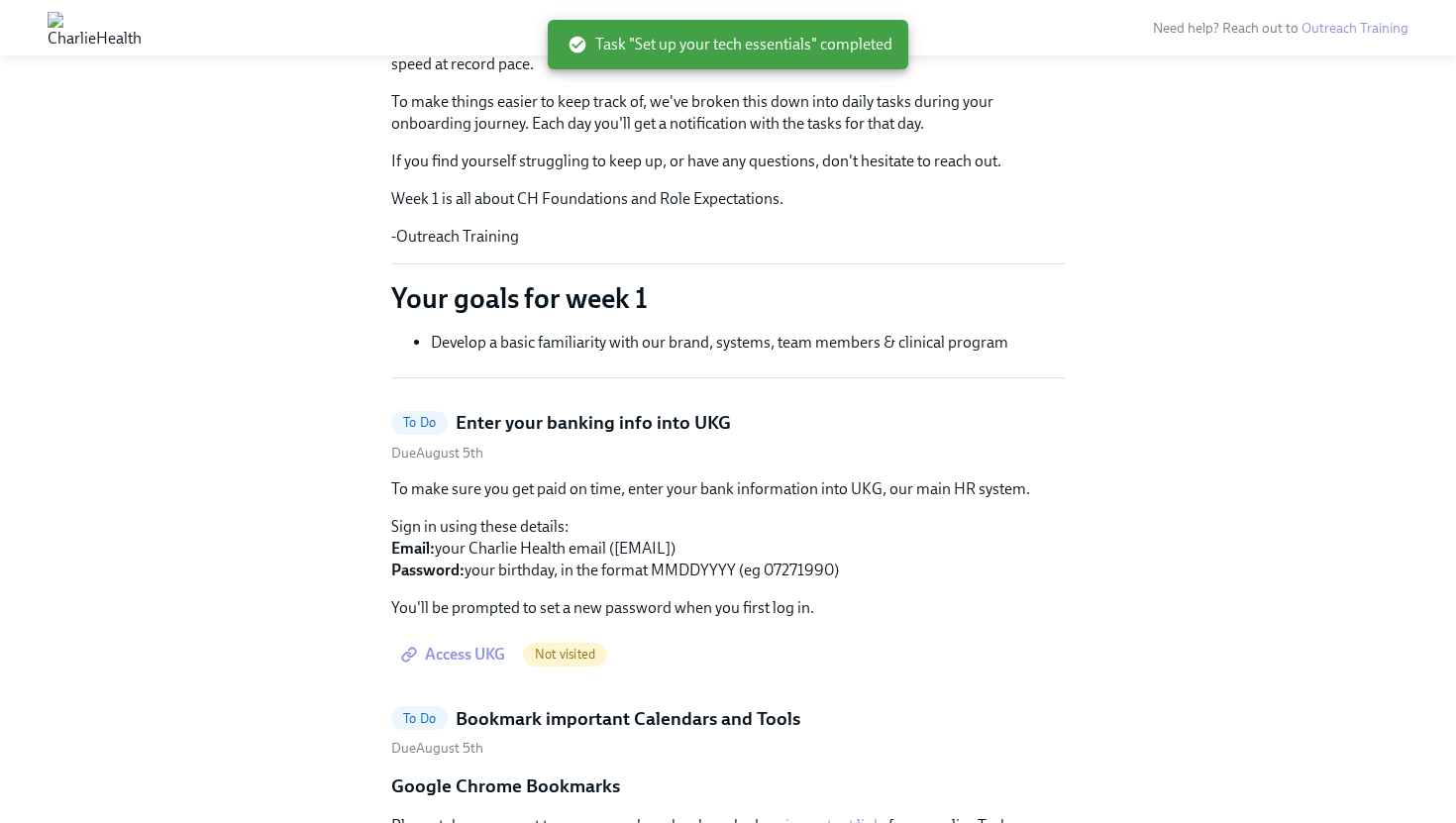 scroll, scrollTop: 367, scrollLeft: 0, axis: vertical 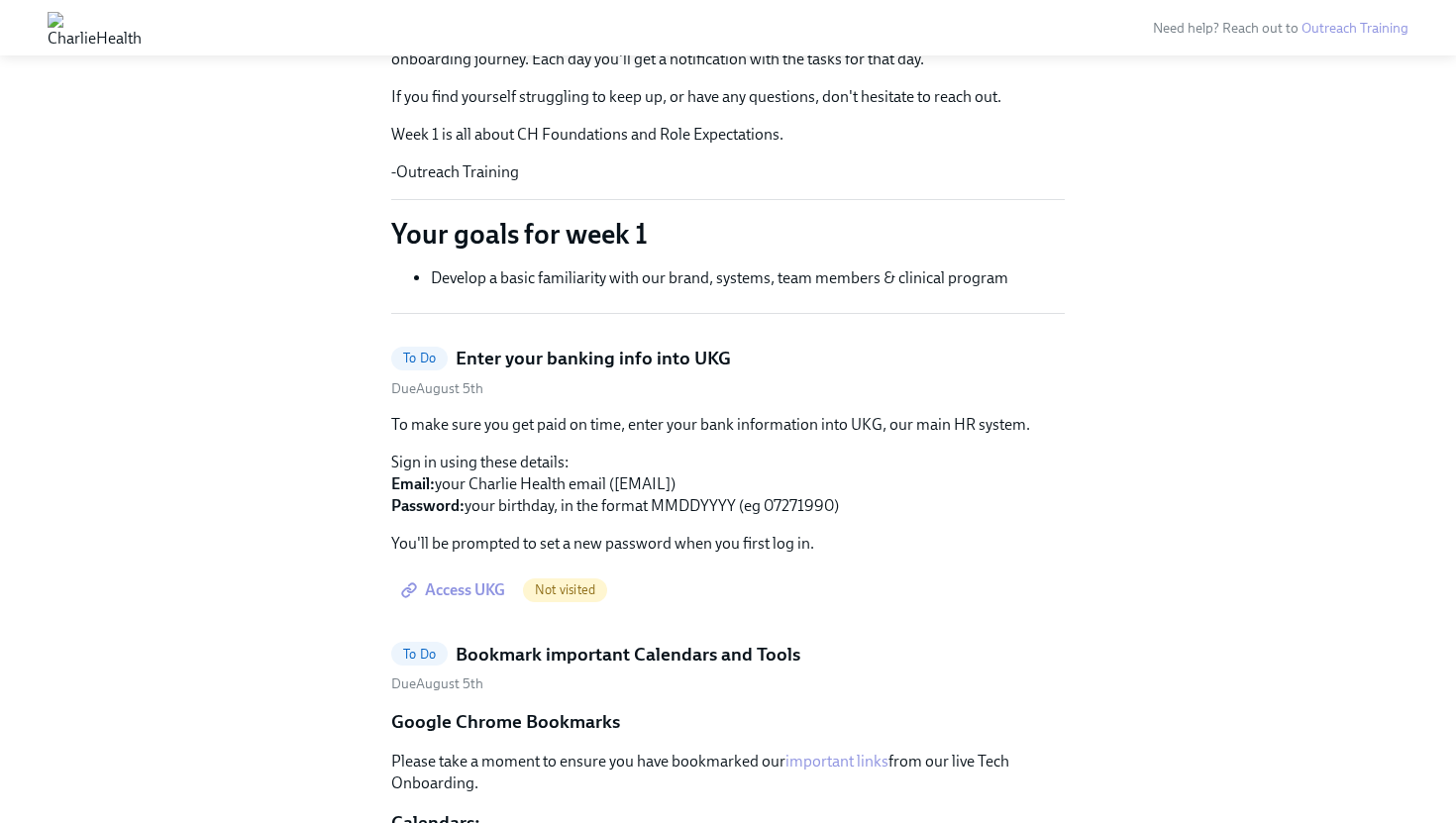click on "Access UKG" at bounding box center (455, 590) 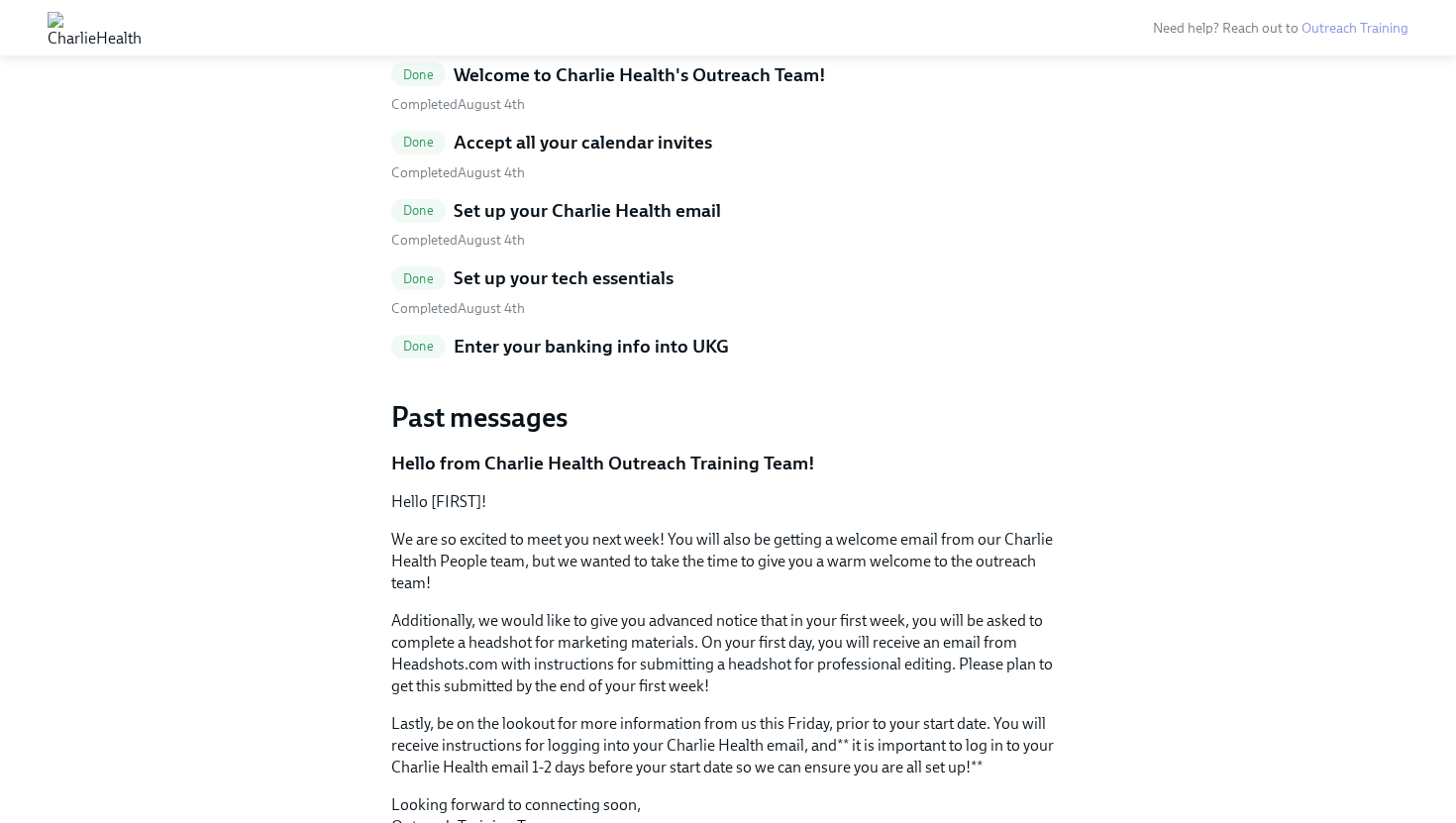 scroll, scrollTop: 3917, scrollLeft: 0, axis: vertical 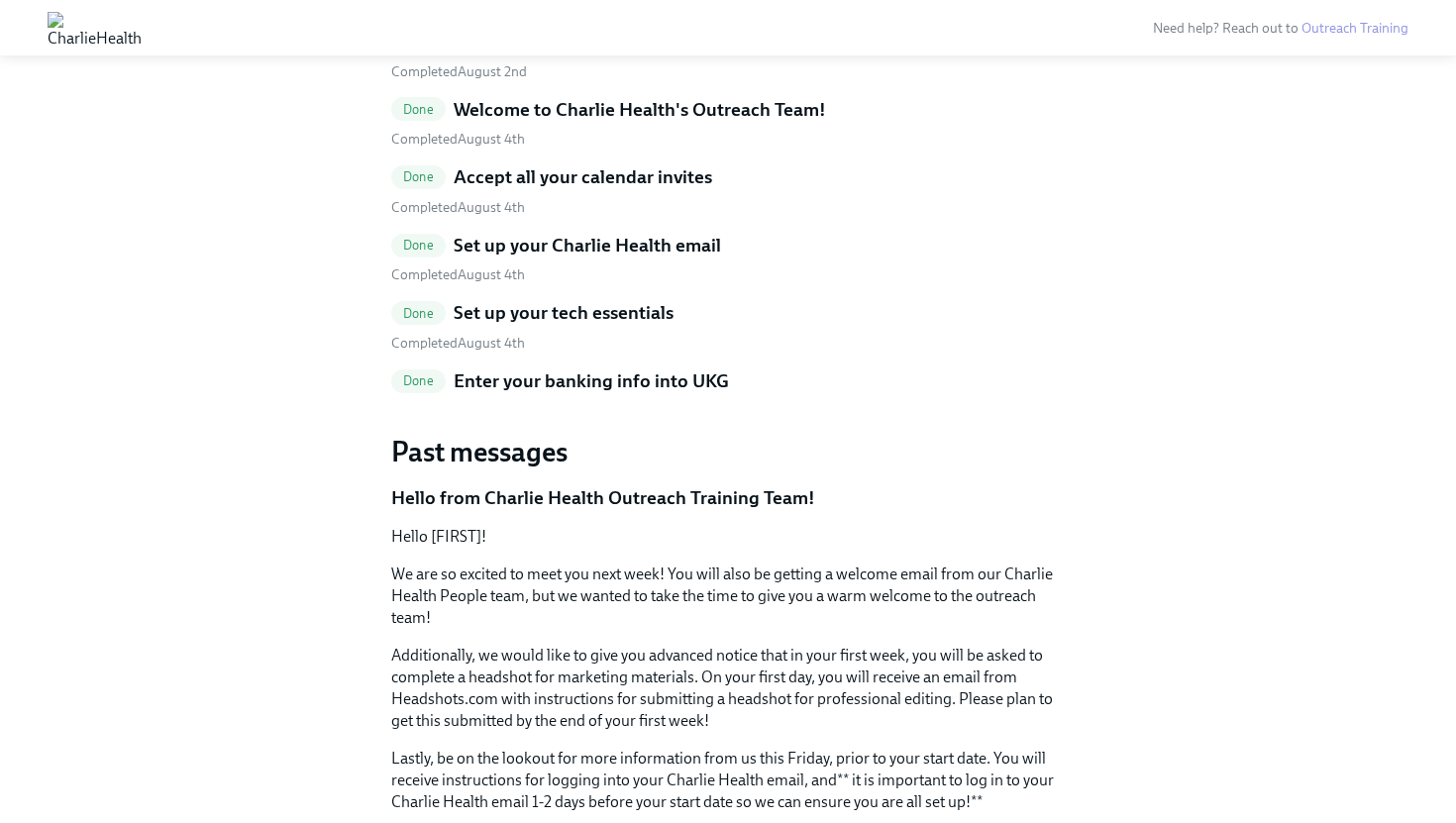 click on "Enter your banking info into UKG" at bounding box center [591, 381] 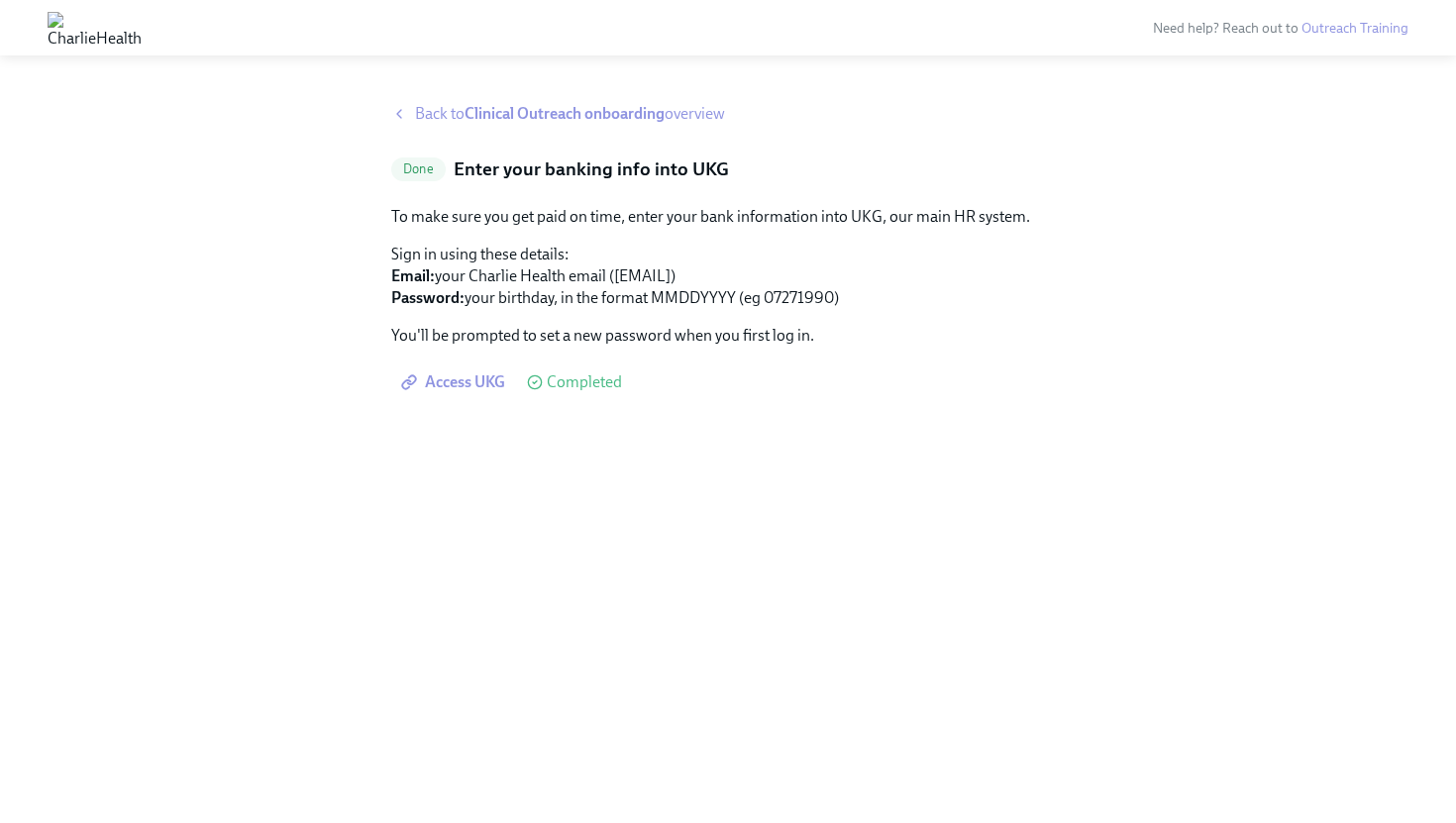 scroll, scrollTop: 0, scrollLeft: 0, axis: both 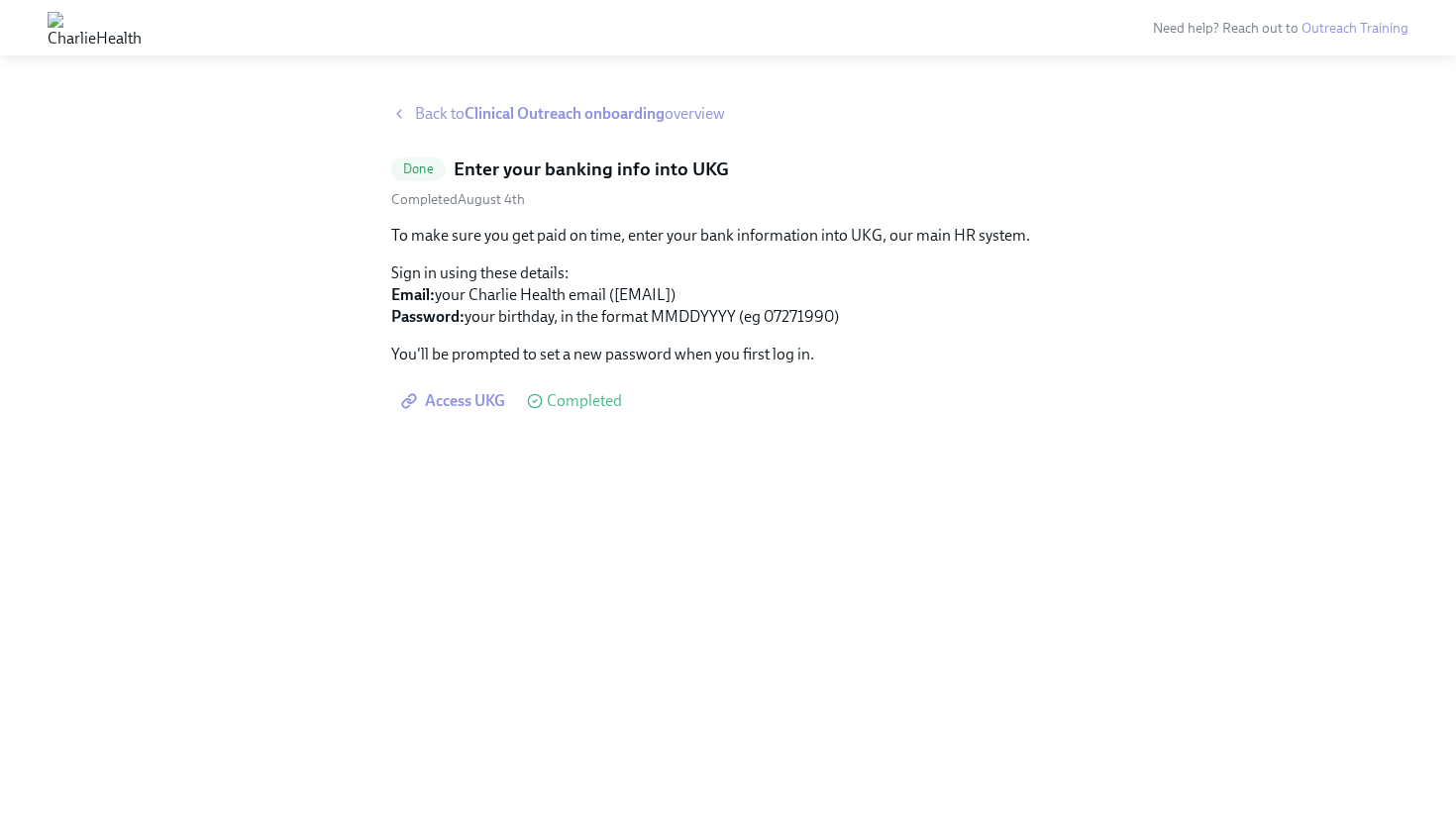 click on "Clinical Outreach onboarding" at bounding box center (565, 113) 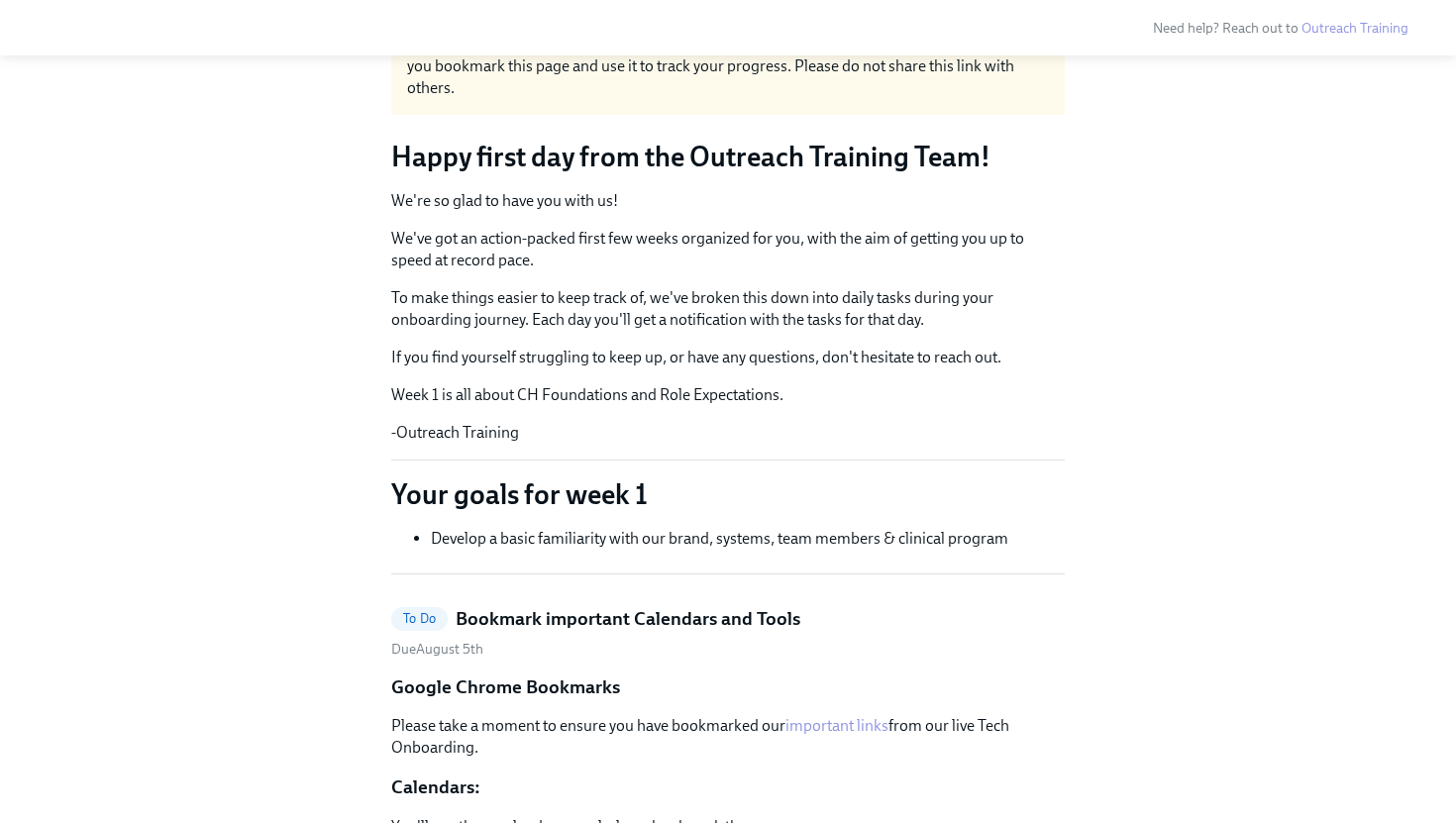 scroll, scrollTop: 225, scrollLeft: 0, axis: vertical 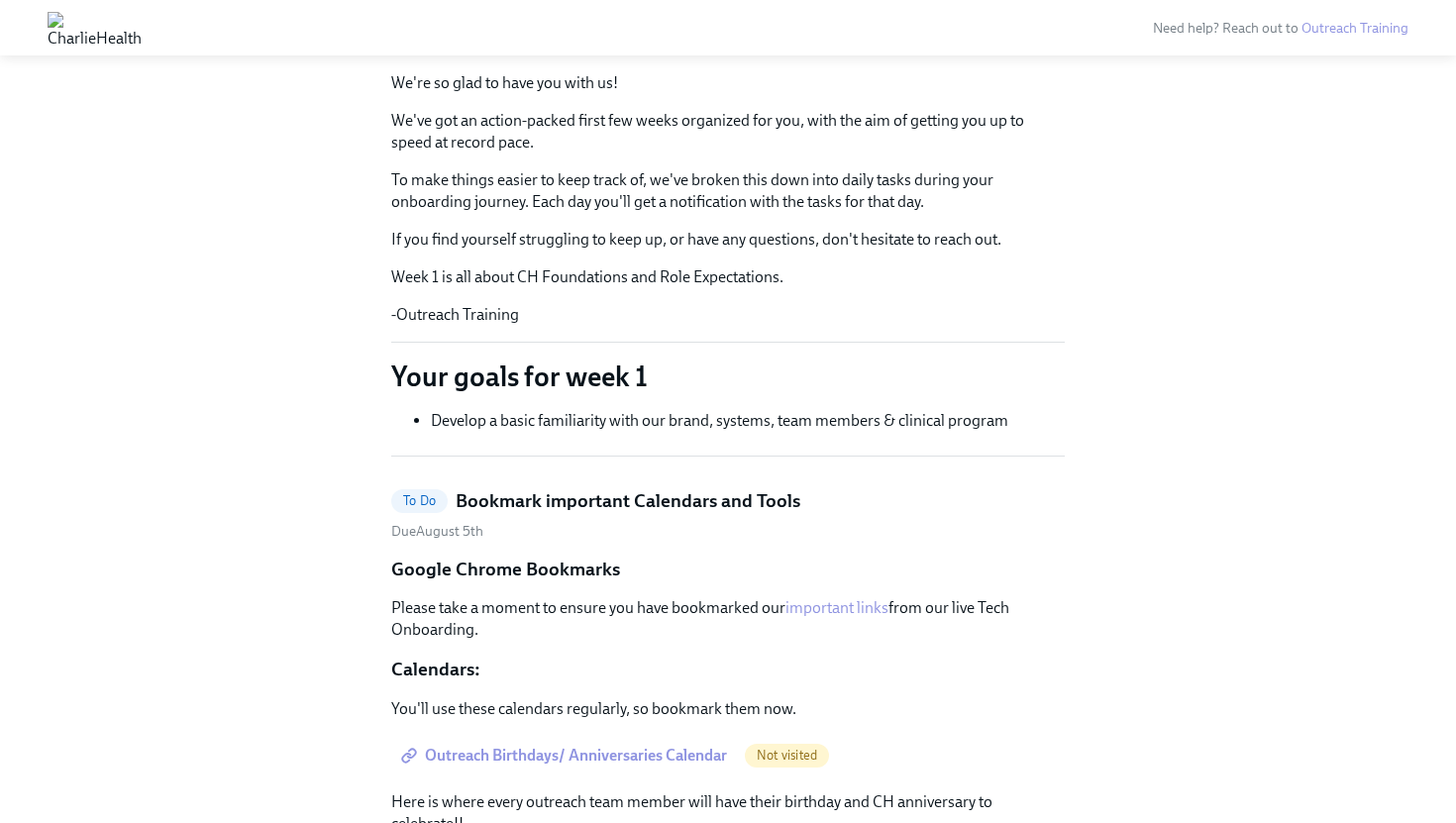 click on "Week 1 is all about CH Foundations and Role Expectations." at bounding box center [728, 277] 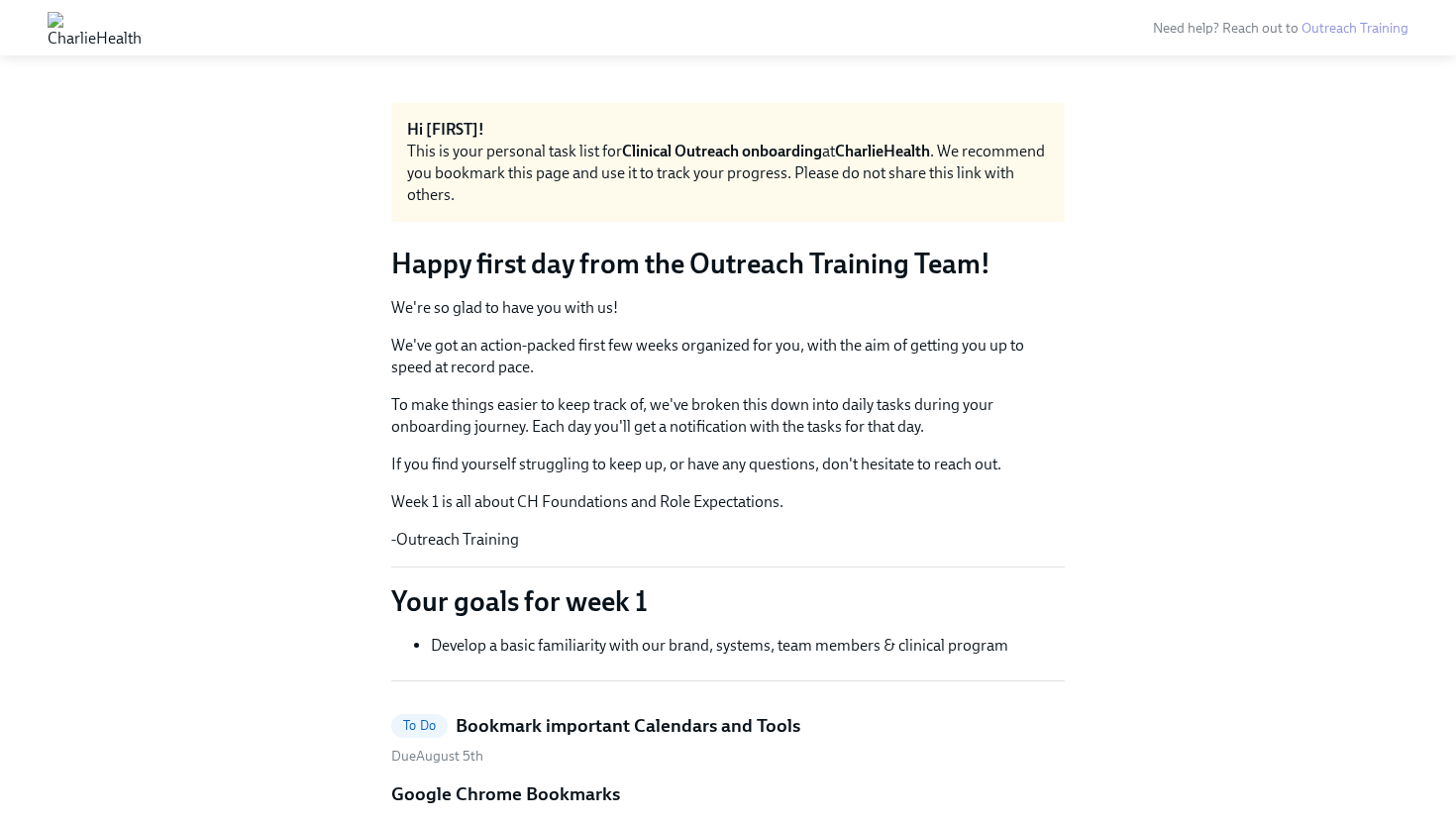 click on "To make things easier to keep track of, we've broken this down into daily tasks during your onboarding journey. Each day you'll get a notification with the tasks for that day." at bounding box center (728, 416) 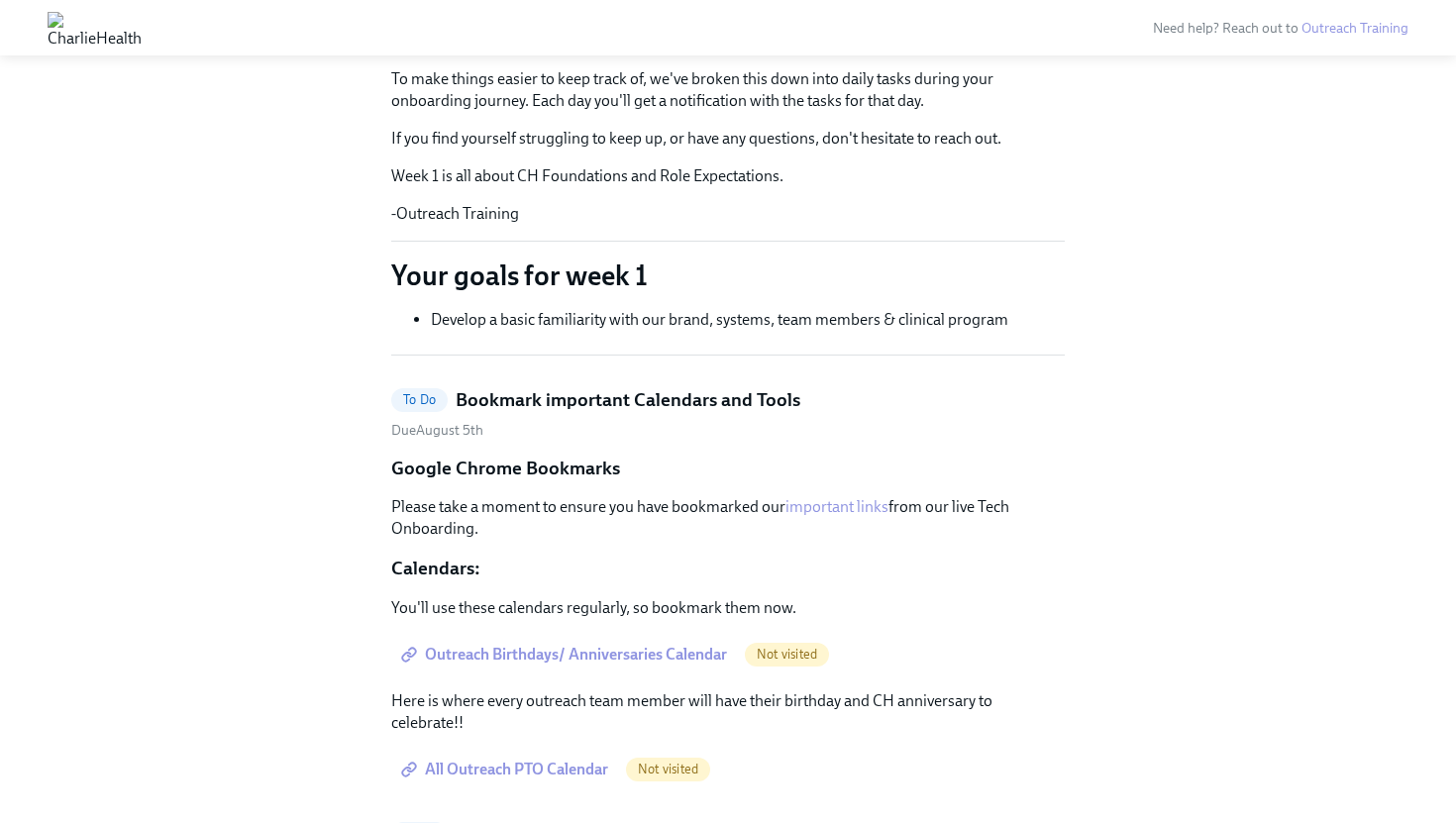 scroll, scrollTop: 328, scrollLeft: 0, axis: vertical 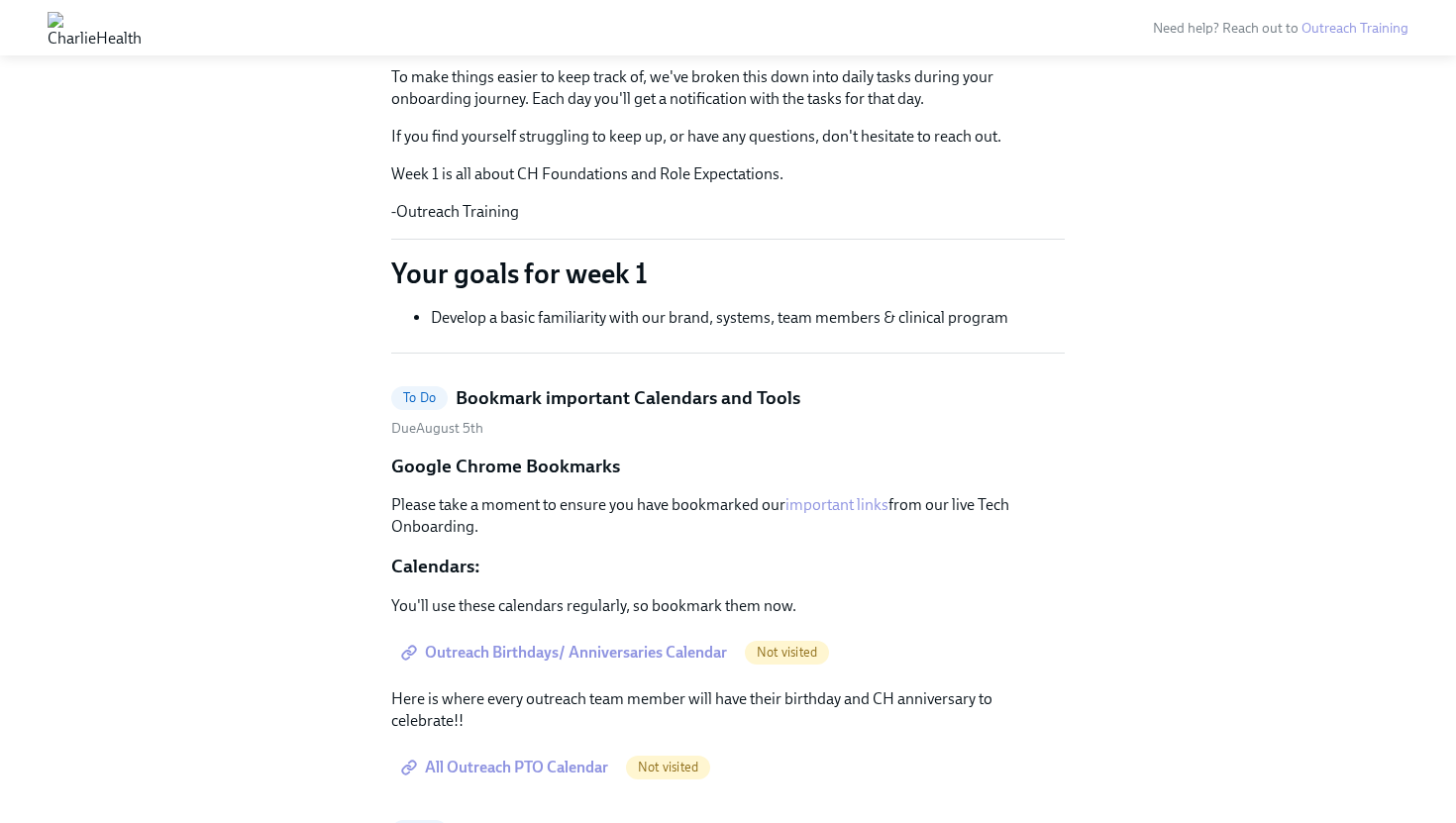 click on "Hi Nicholas! This is your personal task list for  Clinical Outreach onboarding  at  CharlieHealth . We recommend you bookmark this page and use it to track your progress. Please do not share this link with others. Happy first day from the Outreach Training Team! We're so glad to have you with us!
We've got an action-packed first few weeks organized for you, with the aim of getting you up to speed at record pace.
To make things easier to keep track of, we've broken this down into daily tasks during your onboarding journey. Each day you'll get a notification with the tasks for that day.
If you find yourself struggling to keep up, or have any questions, don't hesitate to reach out.
Week 1 is all about CH Foundations and Role Expectations.
-Outreach Training Your goals for week 1
Develop a basic familiarity with our brand, systems, team members & clinical program
To Do Bookmark important Calendars and Tools Due  August 5th      Google Chrome Bookmarks important links  from our live Tech Onboarding." at bounding box center [728, 1973] 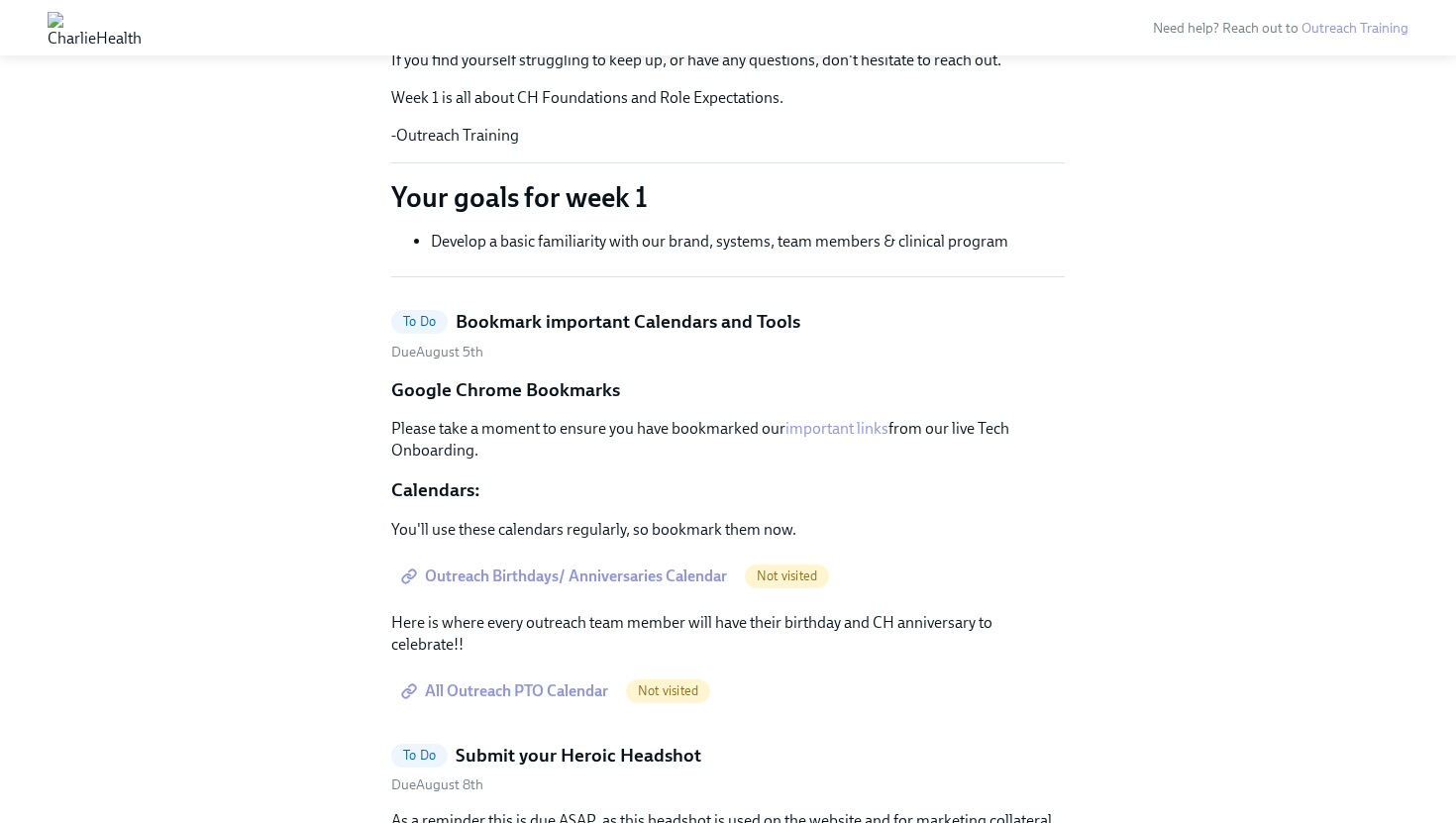 scroll, scrollTop: 437, scrollLeft: 0, axis: vertical 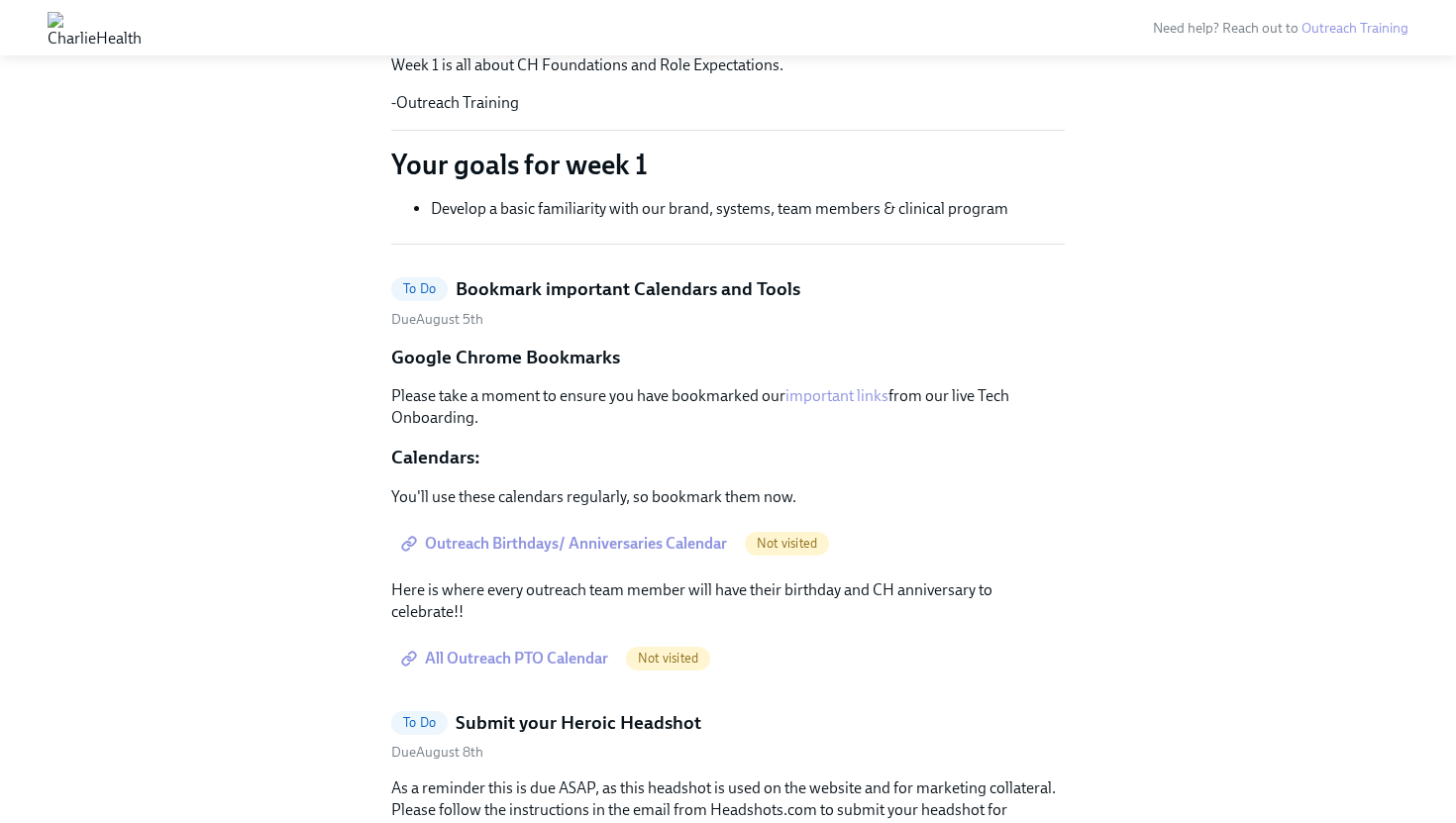 click on "Bookmark important Calendars and Tools" at bounding box center (628, 289) 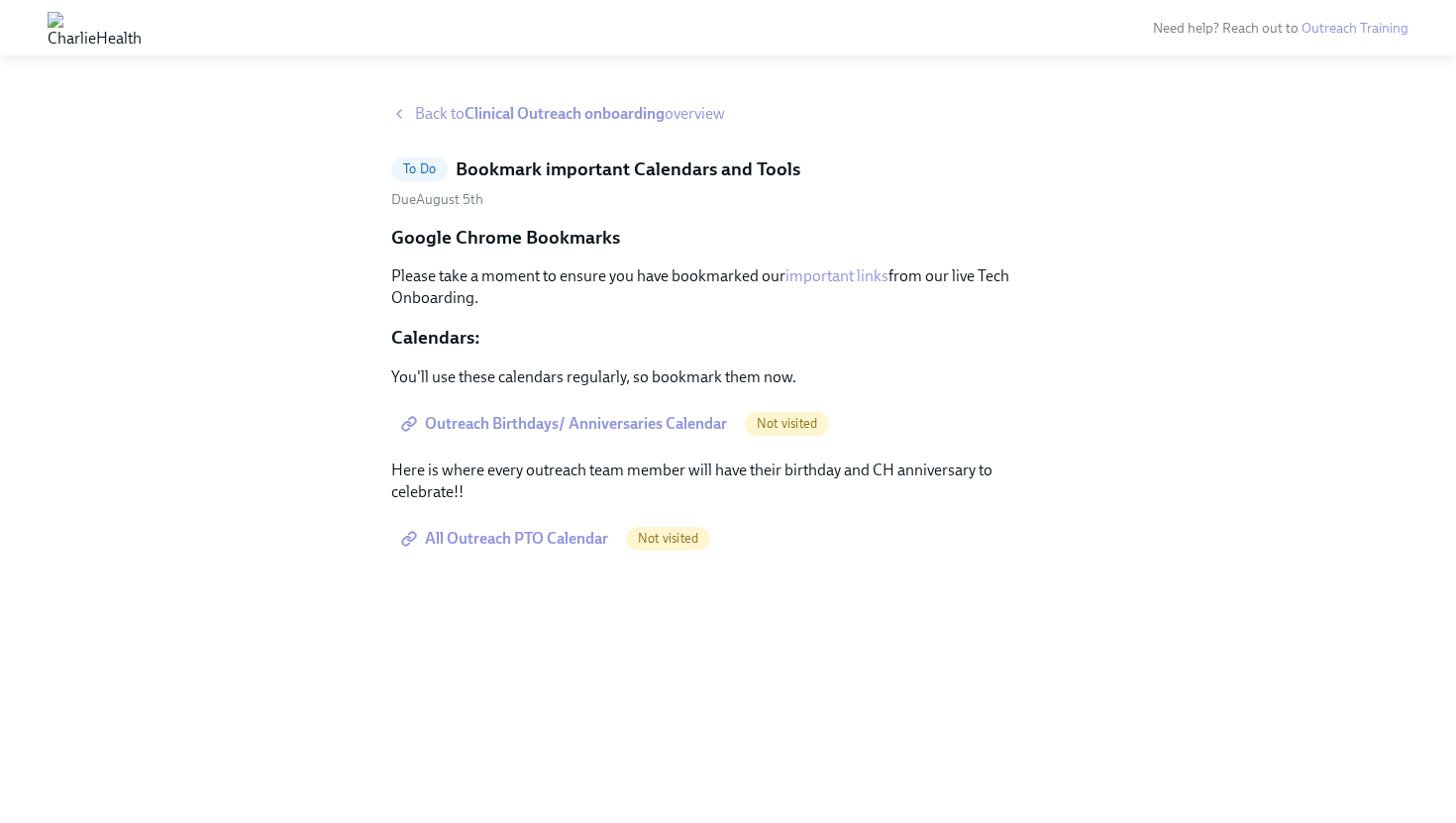 scroll, scrollTop: 0, scrollLeft: 0, axis: both 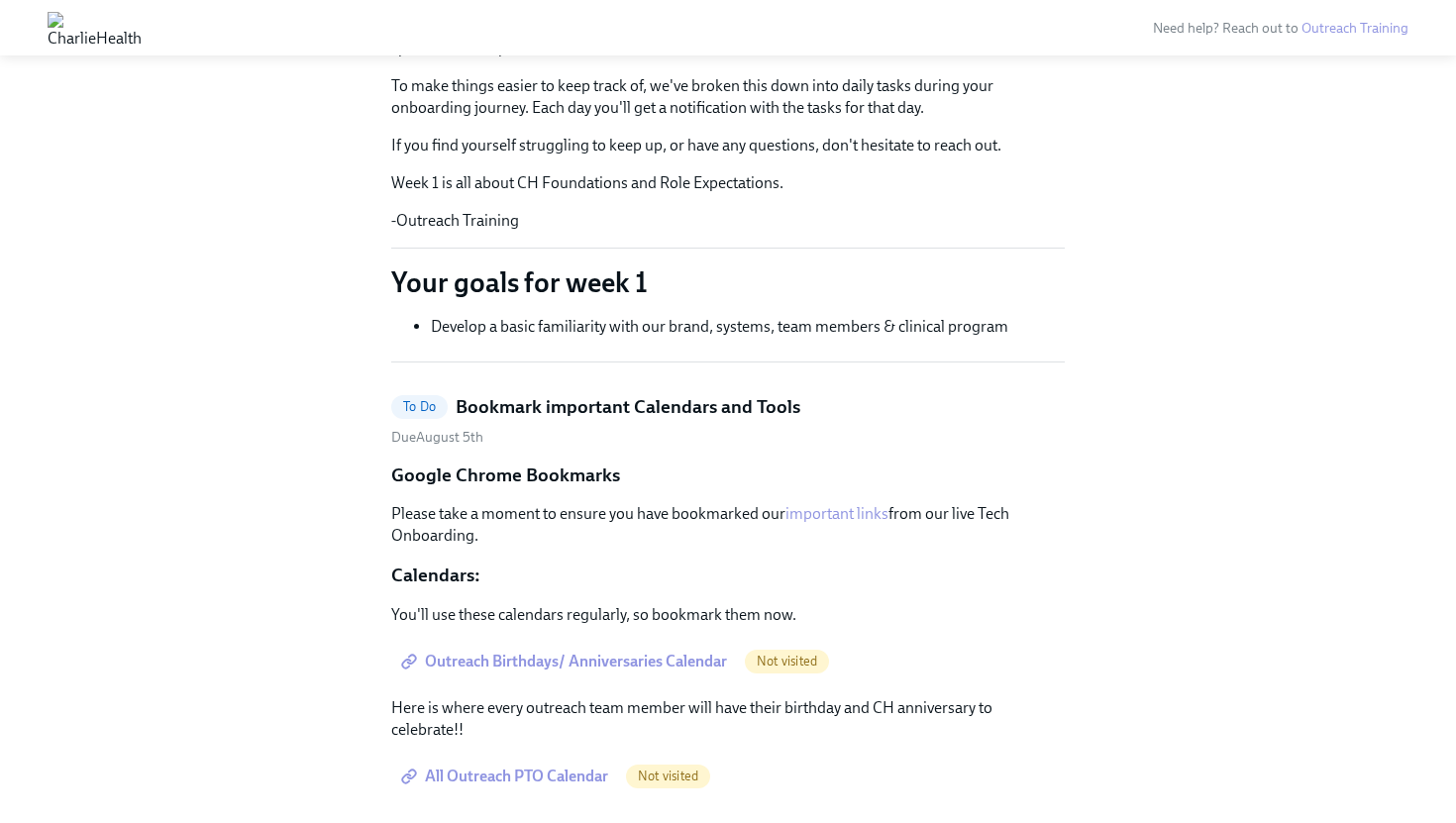 click on "Bookmark important Calendars and Tools" at bounding box center (628, 407) 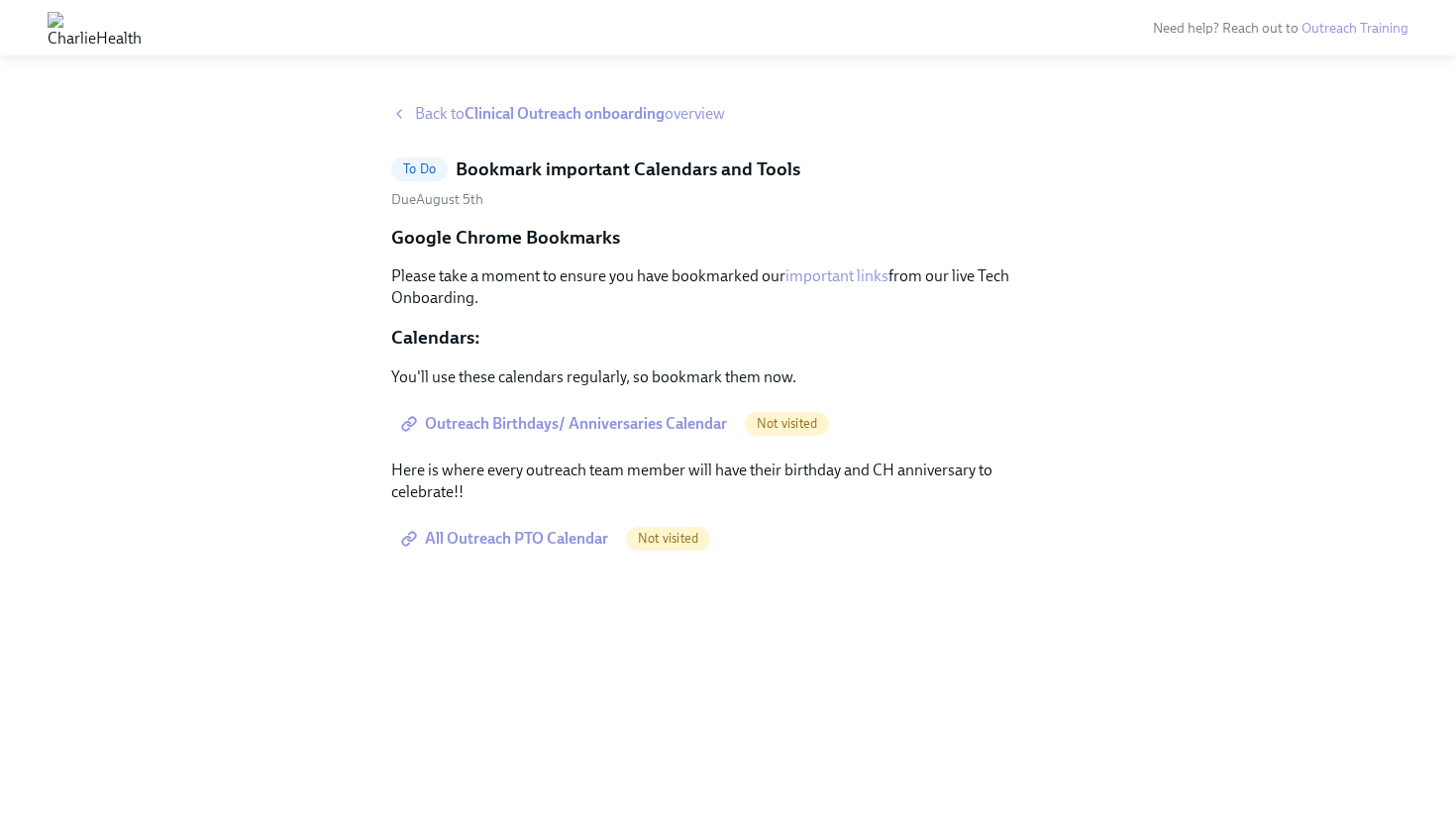 scroll, scrollTop: 0, scrollLeft: 0, axis: both 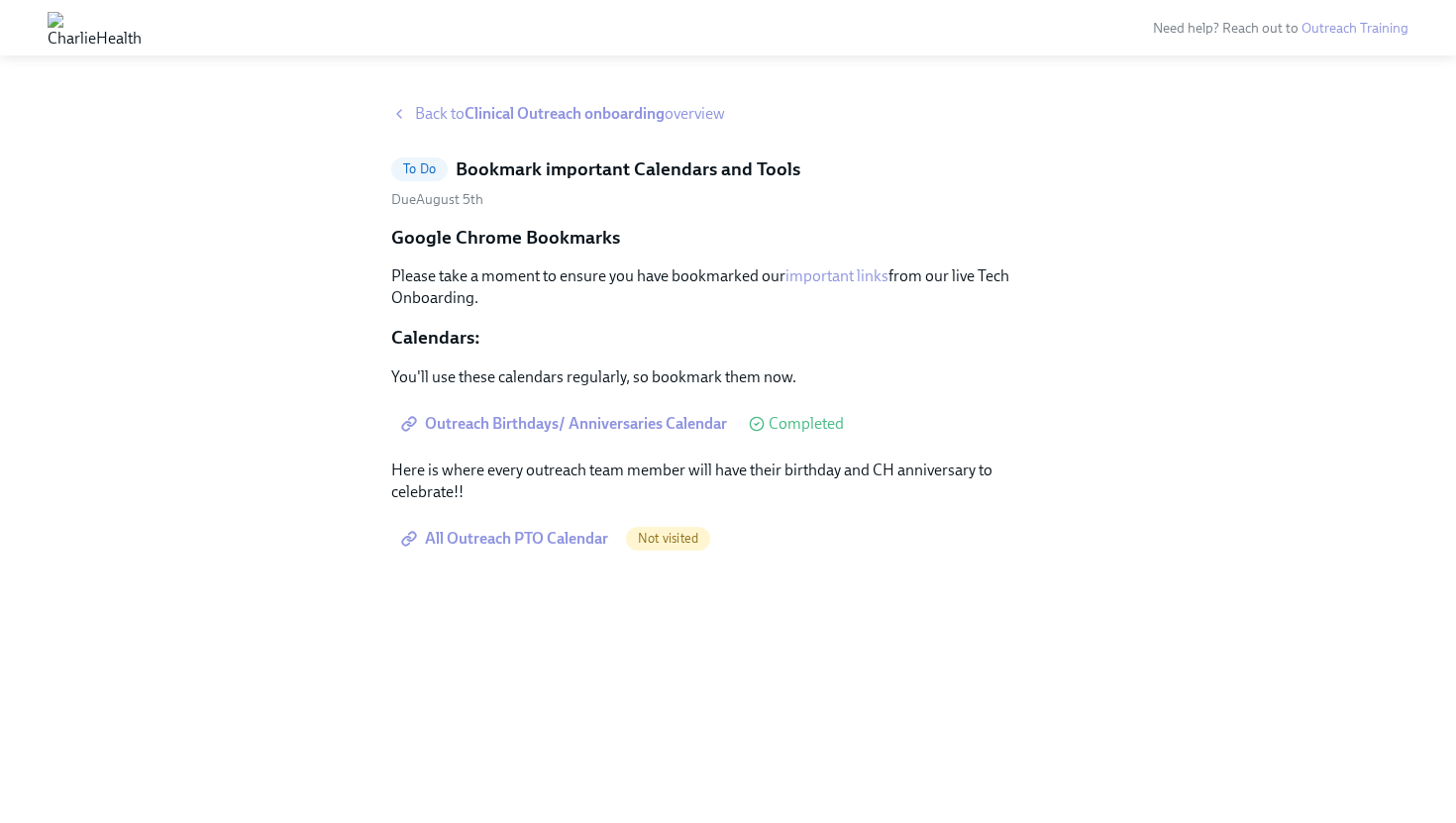 click on "Here is where every outreach team member will have their birthday and CH anniversary to celebrate!!" at bounding box center [728, 481] 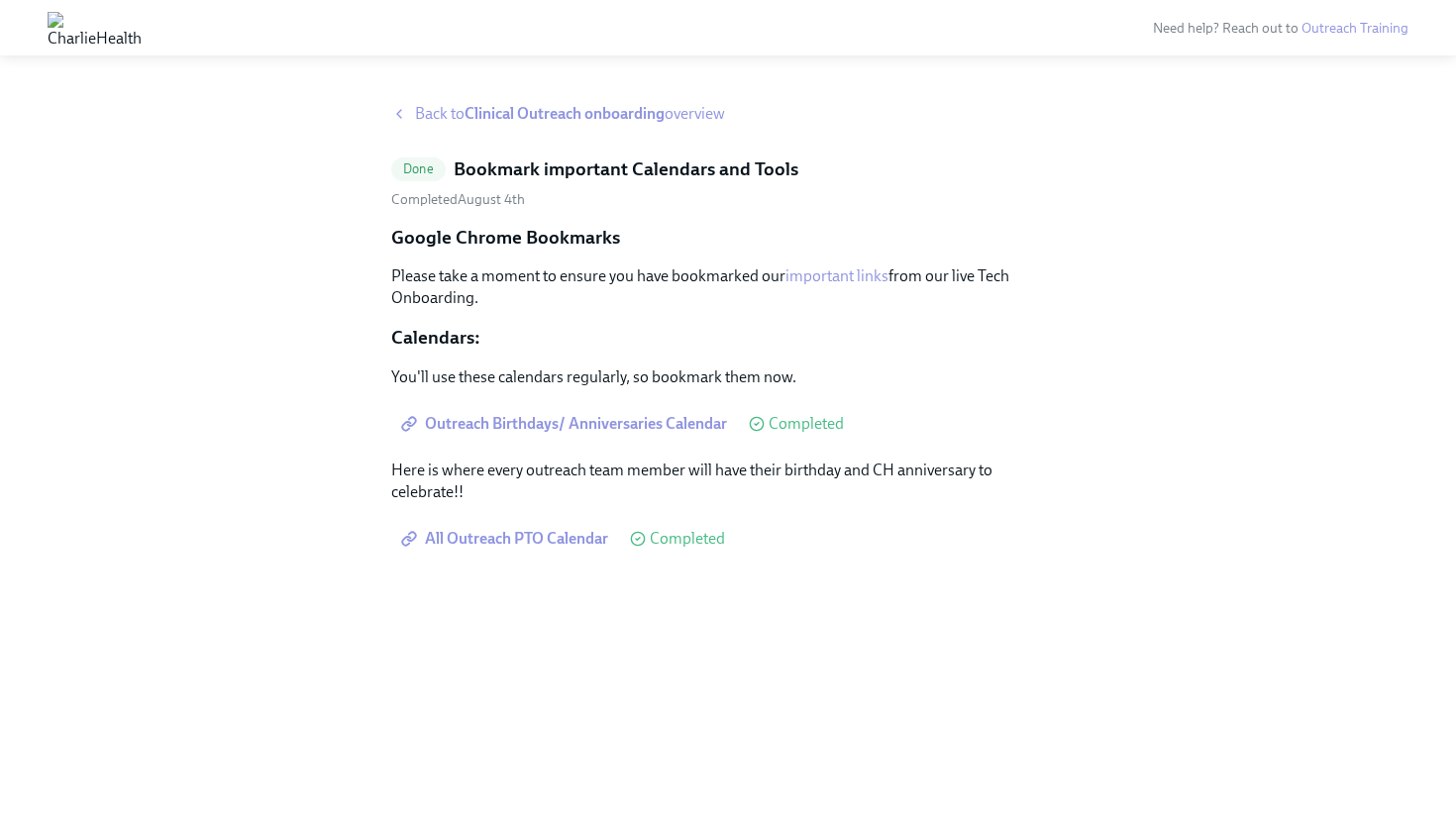 click on "Clinical Outreach onboarding" at bounding box center [565, 113] 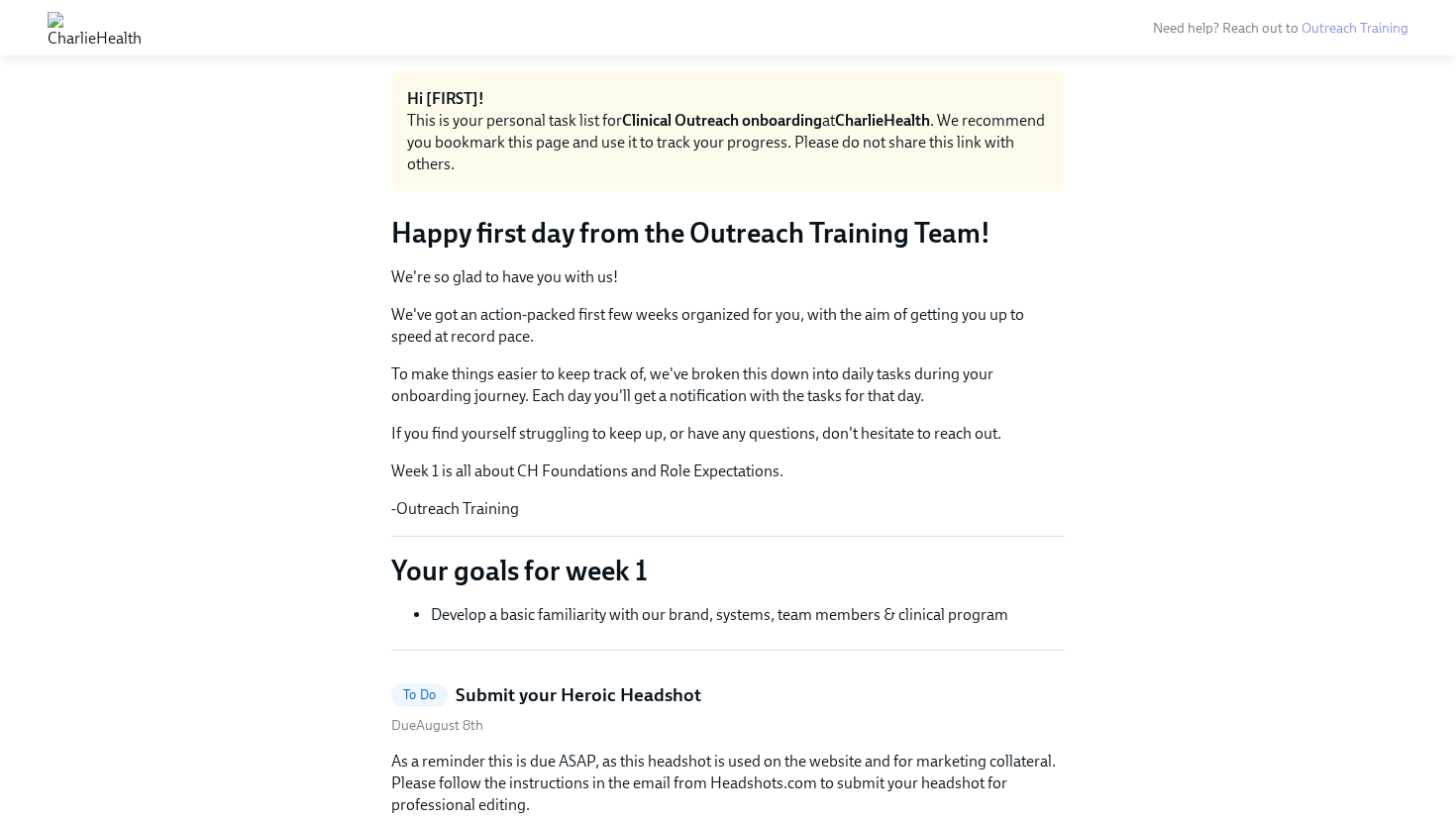 scroll, scrollTop: 0, scrollLeft: 0, axis: both 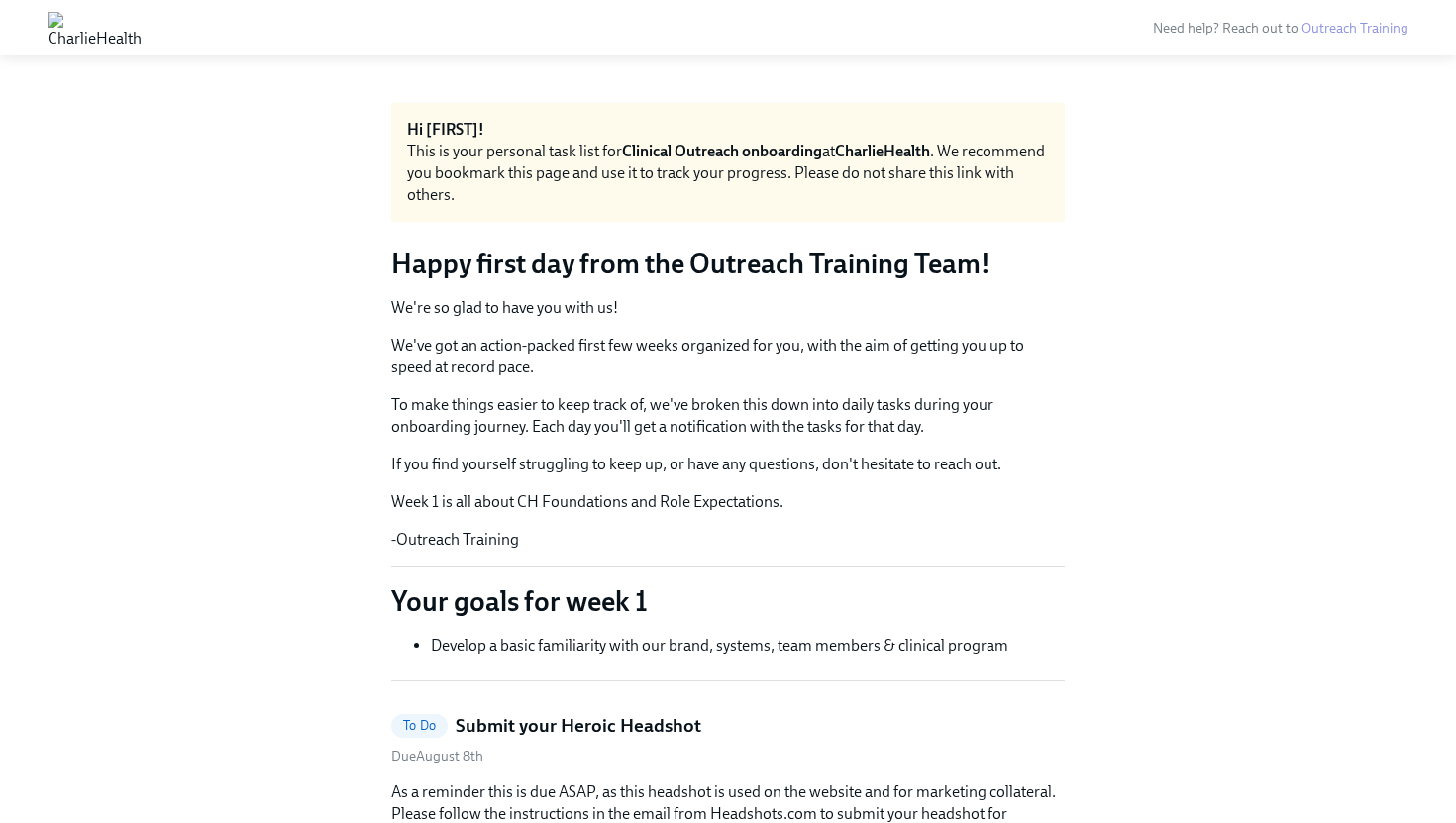 click on "We're so glad to have you with us!
We've got an action-packed first few weeks organized for you, with the aim of getting you up to speed at record pace.
To make things easier to keep track of, we've broken this down into daily tasks during your onboarding journey. Each day you'll get a notification with the tasks for that day.
If you find yourself struggling to keep up, or have any questions, don't hesitate to reach out.
Week 1 is all about CH Foundations and Role Expectations.
-Outreach Training" at bounding box center [728, 424] 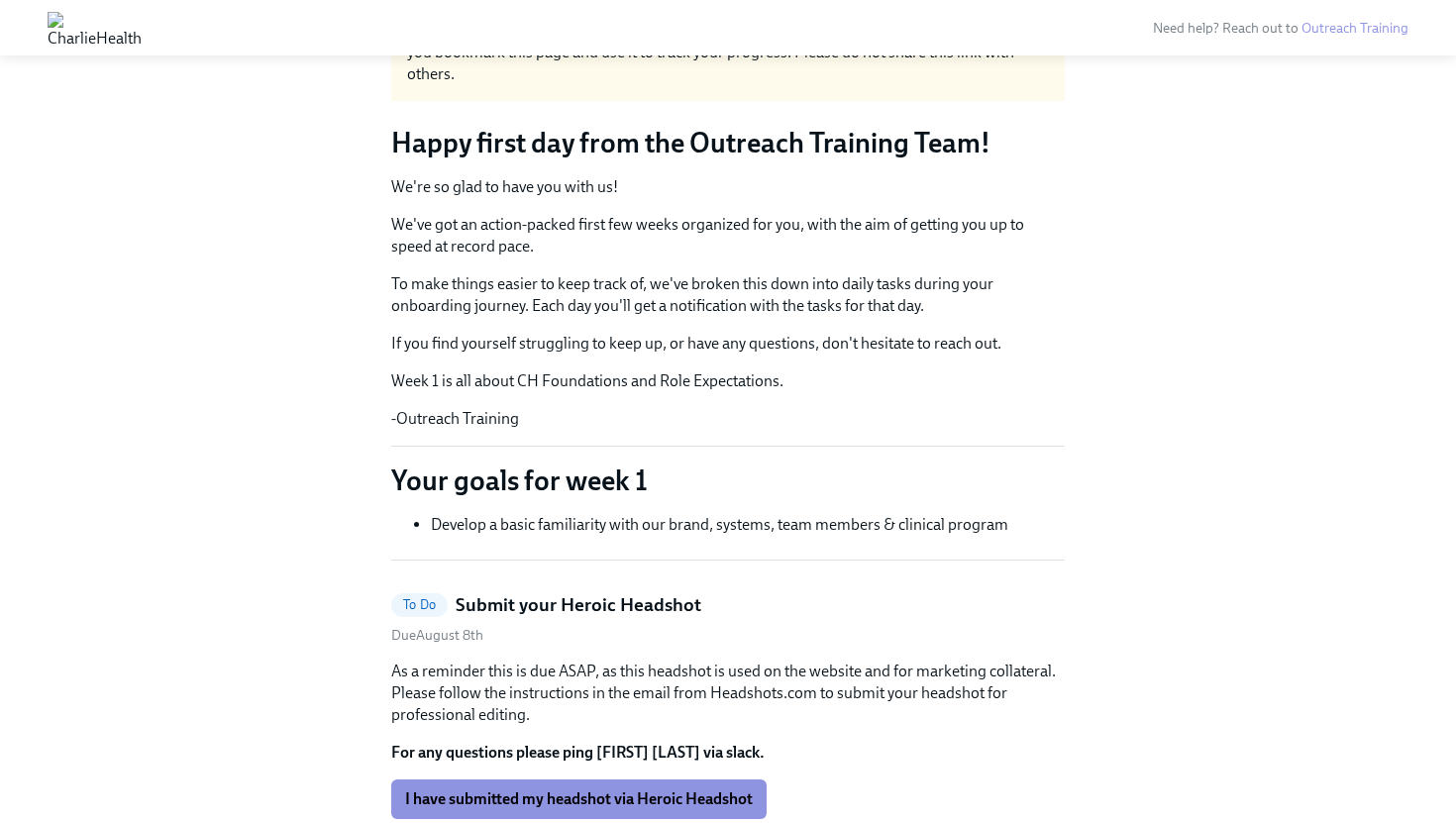 scroll, scrollTop: 0, scrollLeft: 0, axis: both 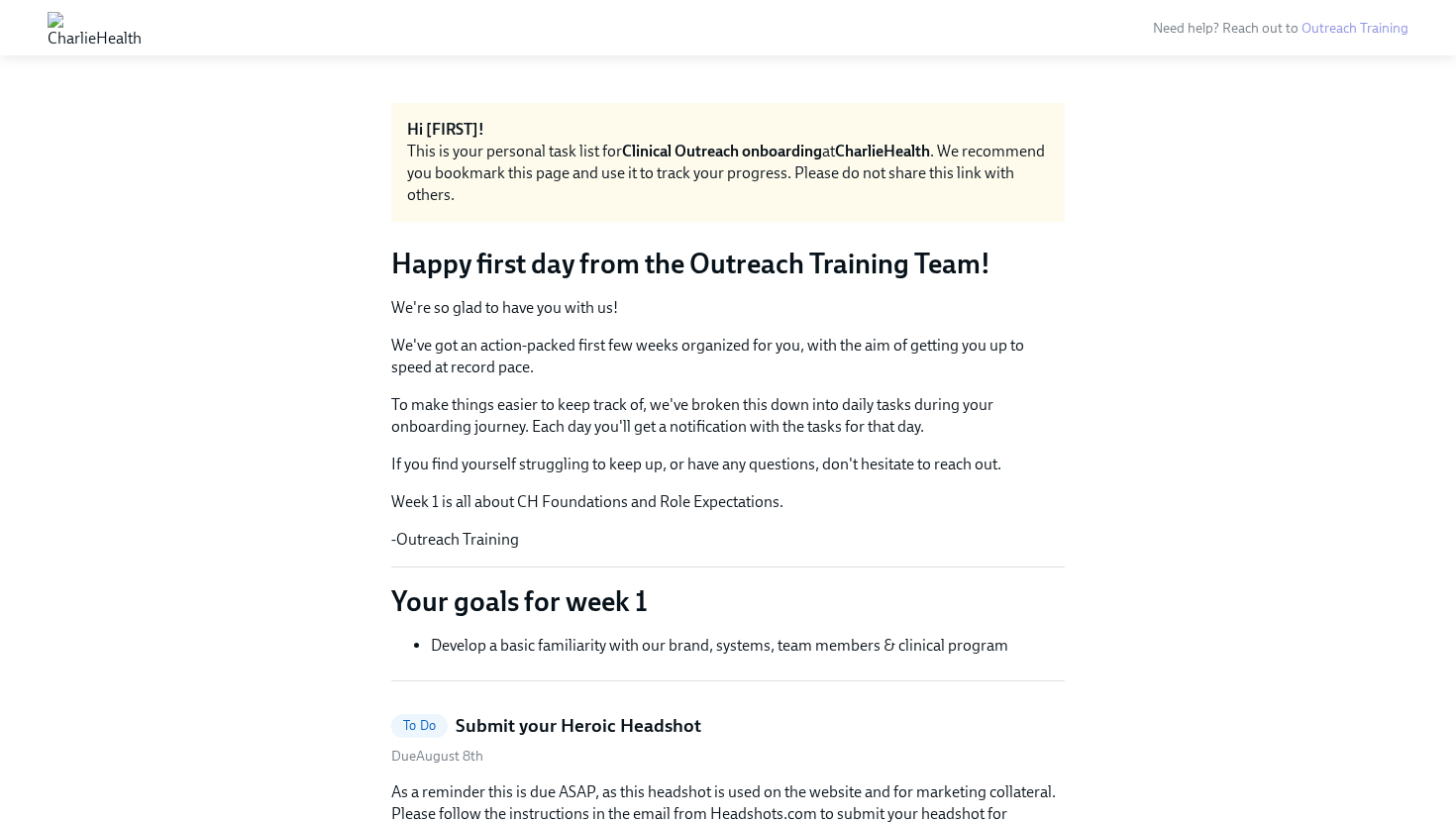 click on "To make things easier to keep track of, we've broken this down into daily tasks during your onboarding journey. Each day you'll get a notification with the tasks for that day." at bounding box center [728, 416] 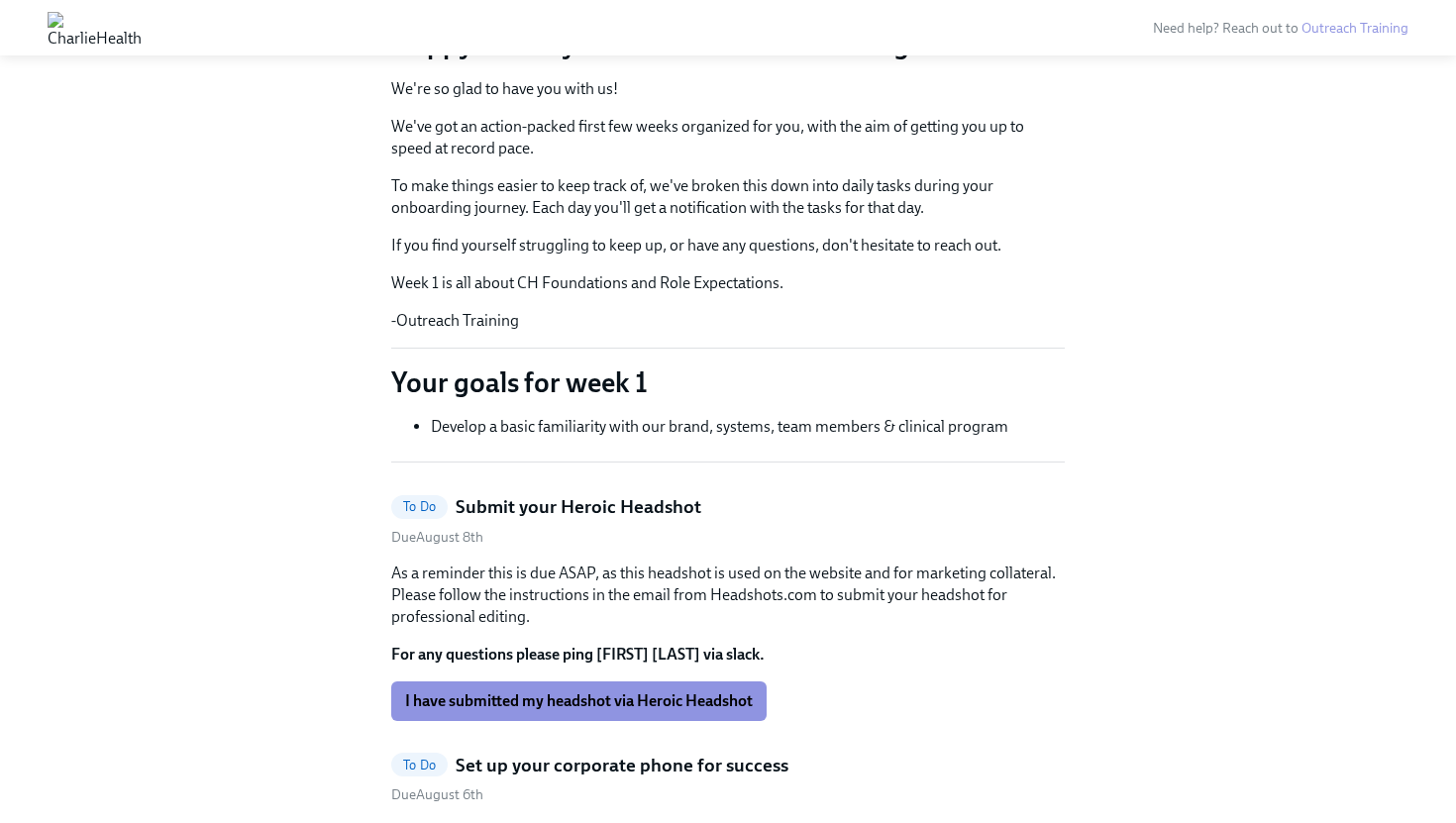 scroll, scrollTop: 237, scrollLeft: 0, axis: vertical 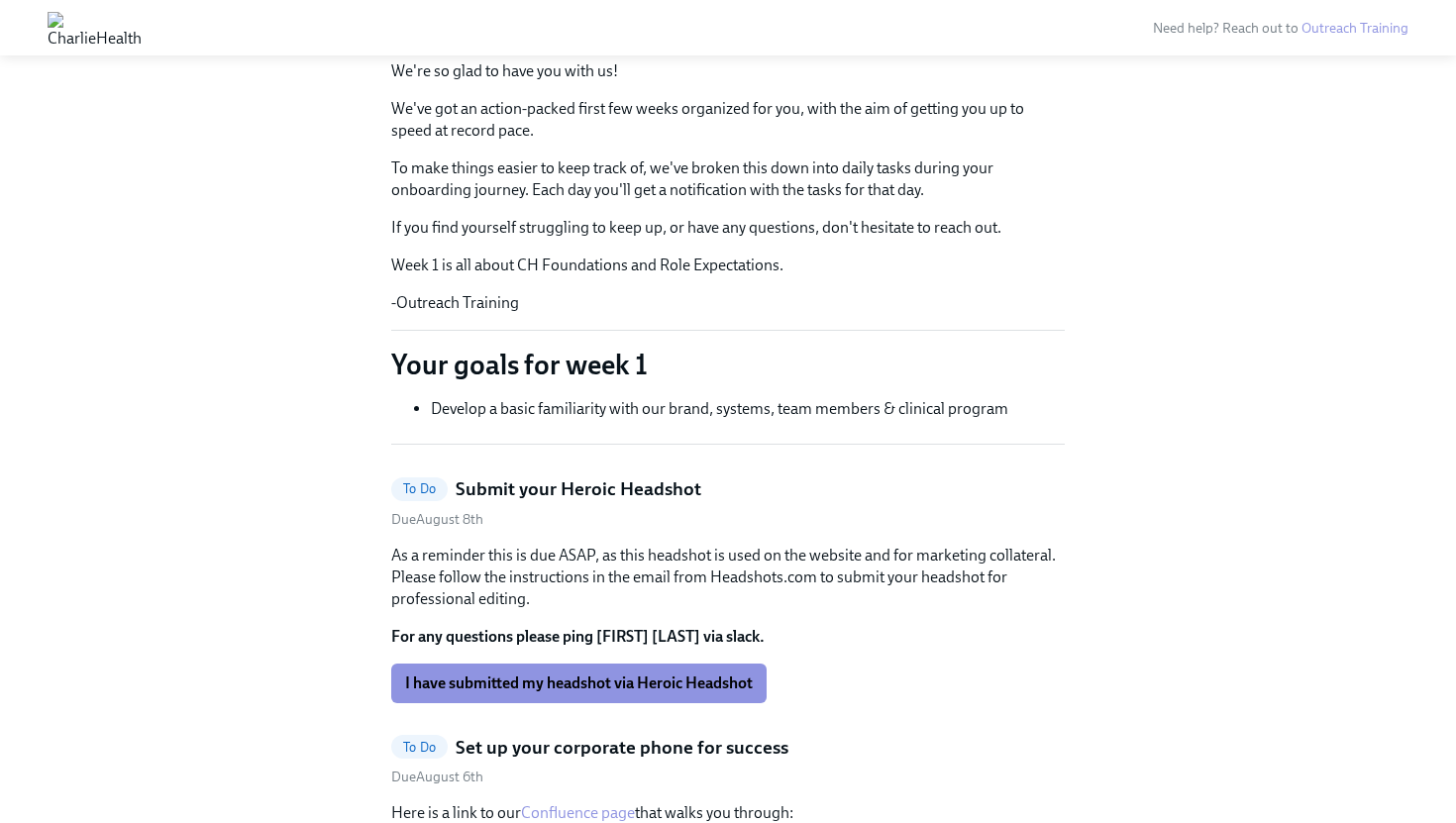 click on "To make things easier to keep track of, we've broken this down into daily tasks during your onboarding journey. Each day you'll get a notification with the tasks for that day." at bounding box center [728, 179] 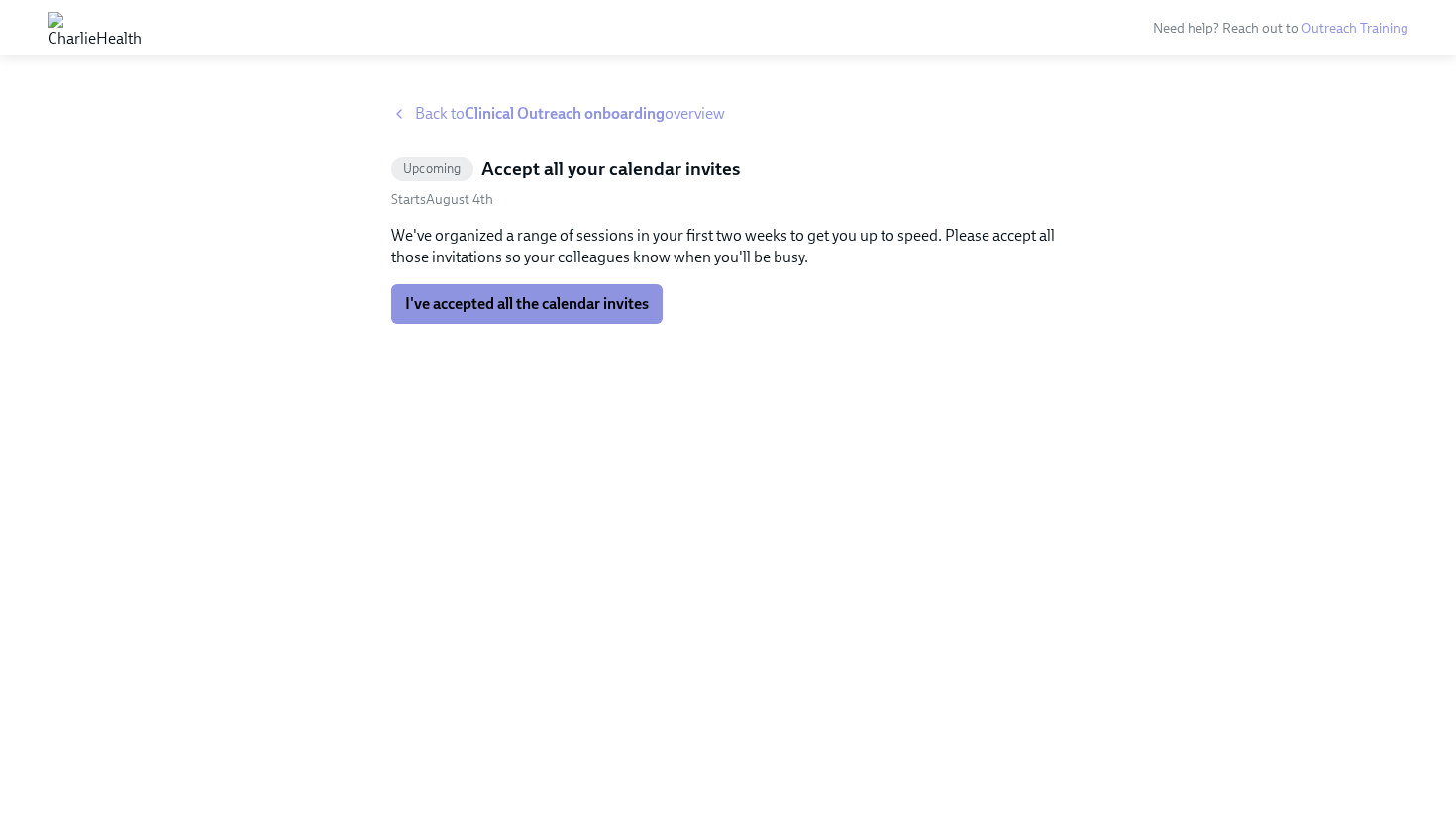scroll, scrollTop: 0, scrollLeft: 0, axis: both 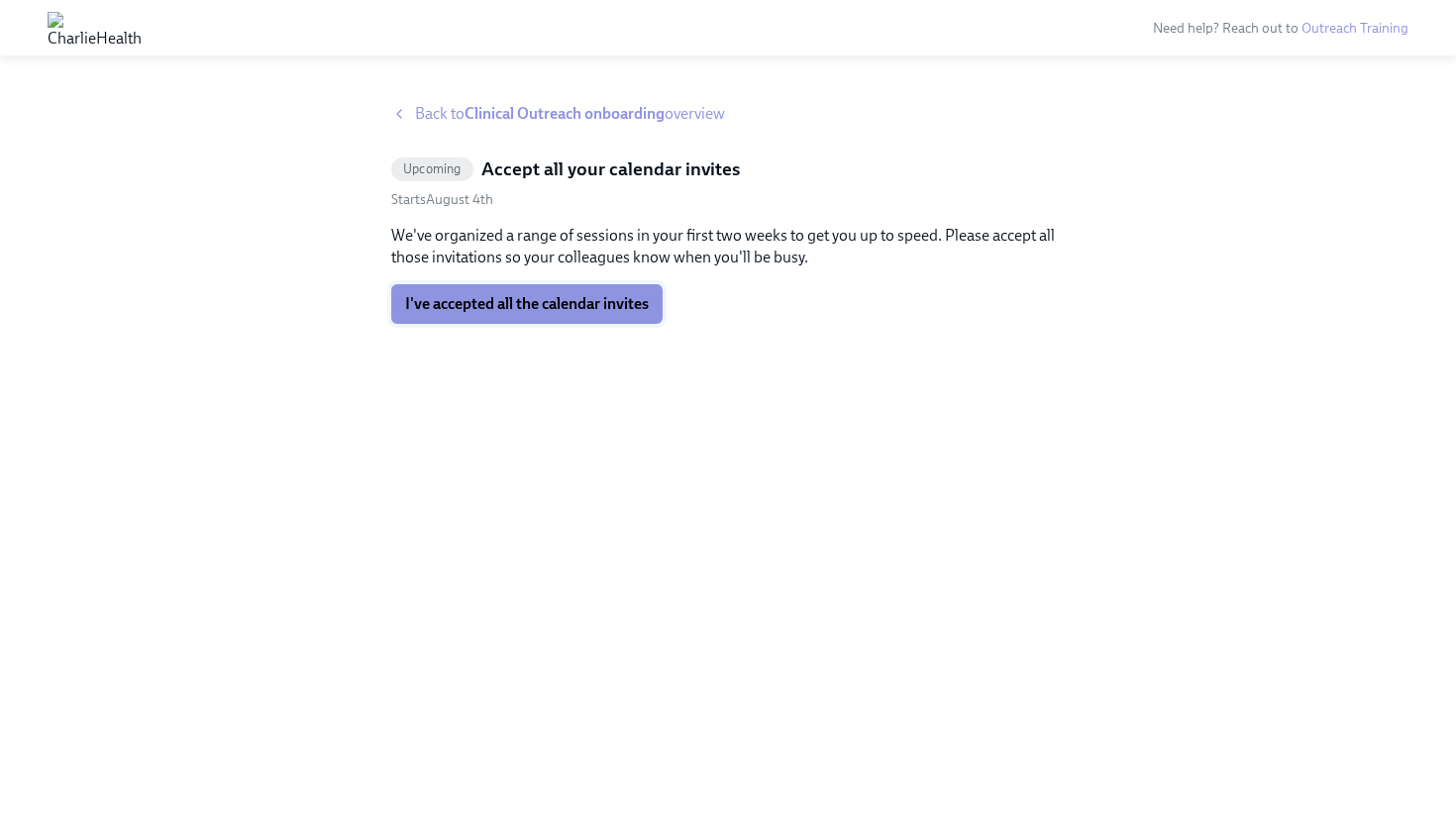 click on "I've accepted all the calendar invites" at bounding box center [527, 304] 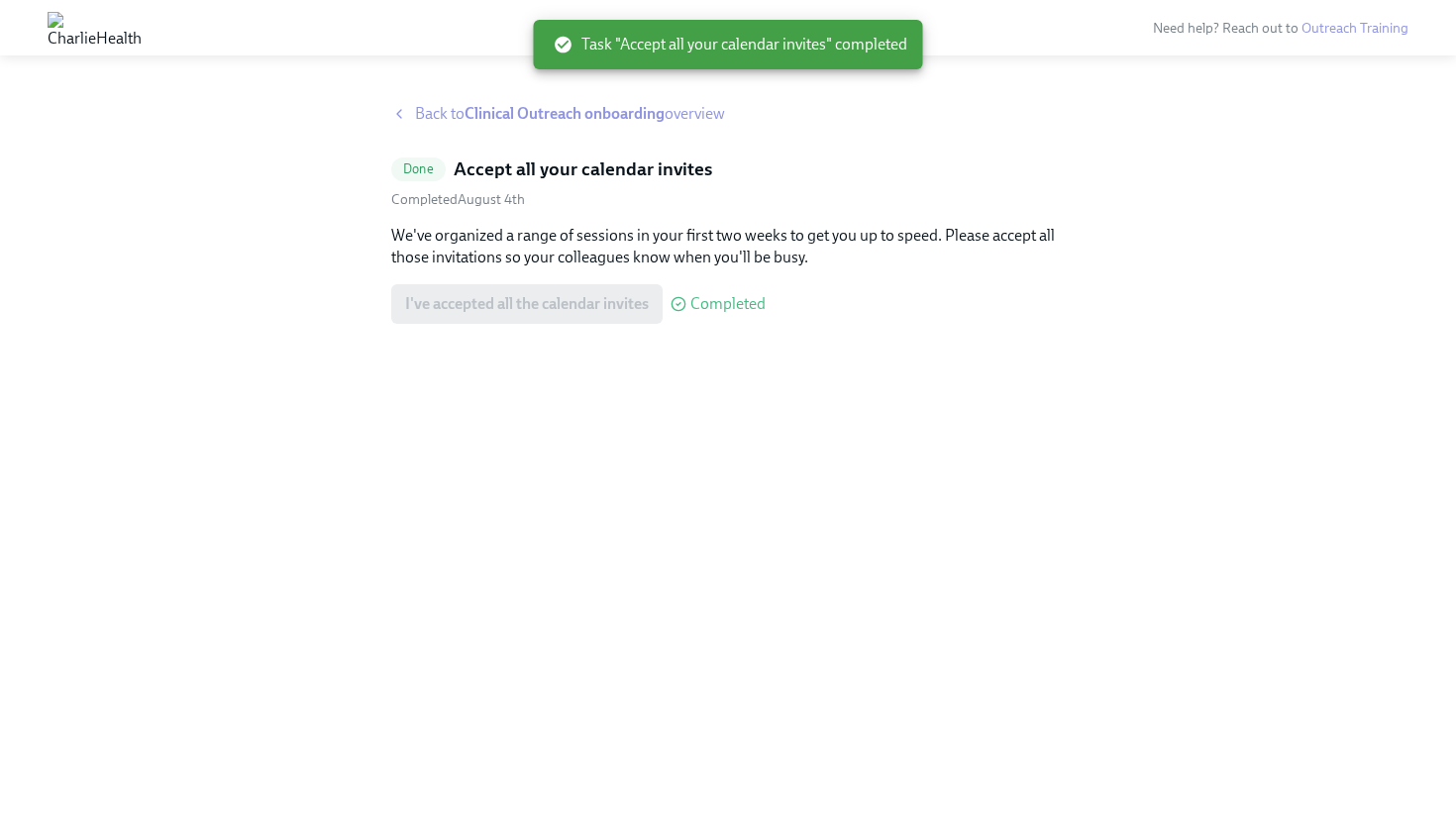 click on "Clinical Outreach onboarding" at bounding box center [565, 113] 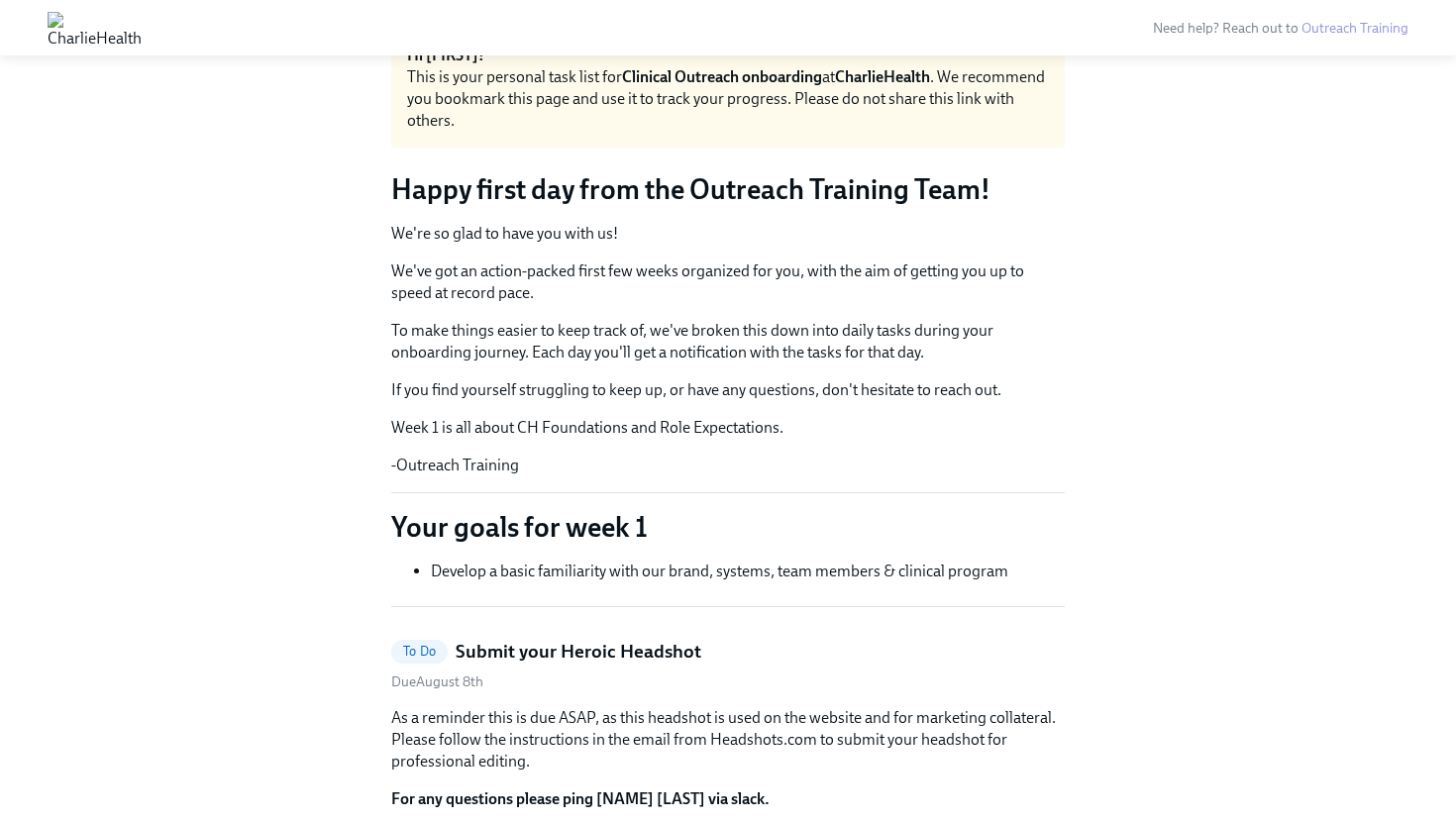scroll, scrollTop: 0, scrollLeft: 0, axis: both 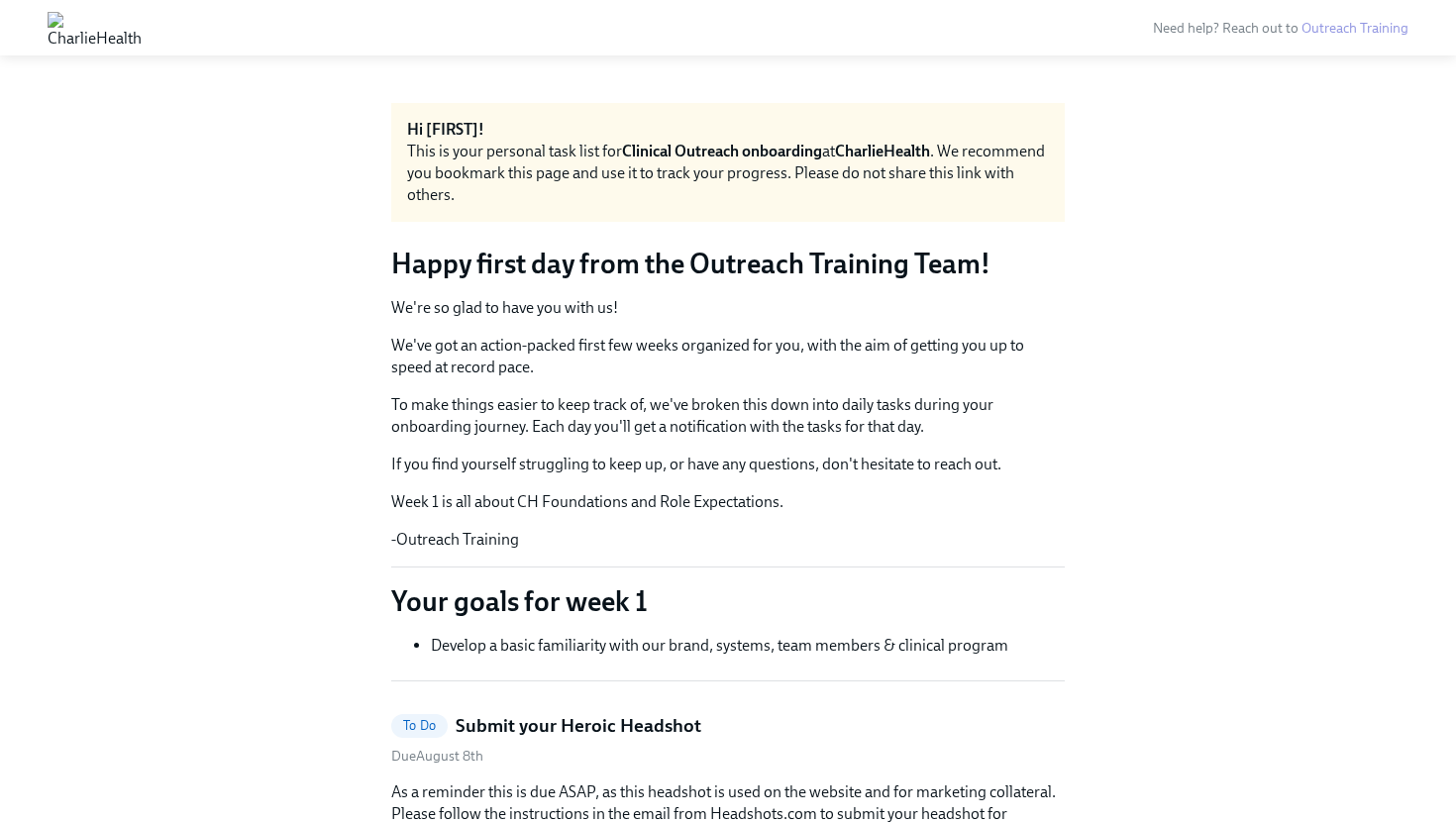 click on "We're so glad to have you with us!" at bounding box center (728, 308) 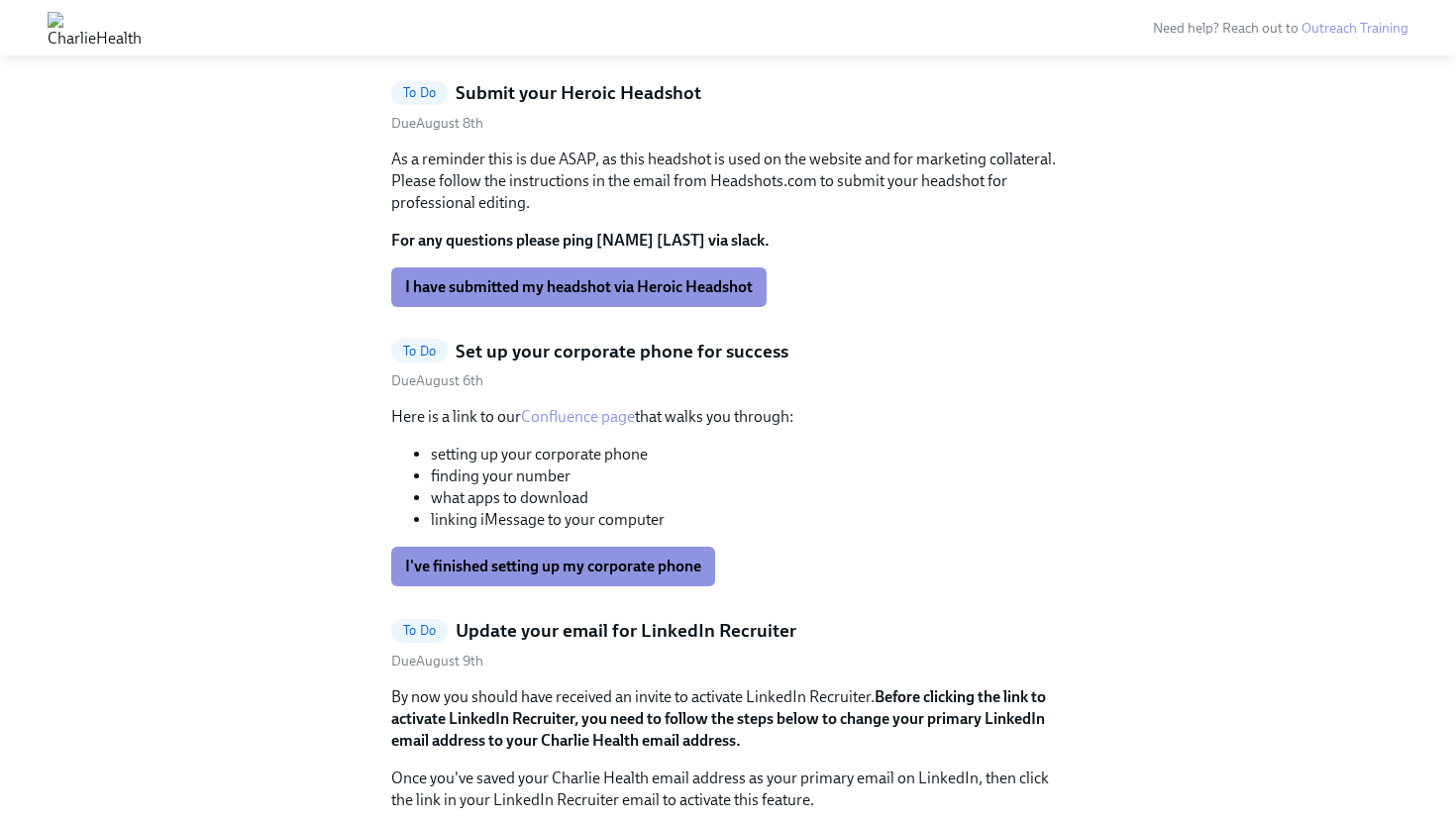 scroll, scrollTop: 648, scrollLeft: 0, axis: vertical 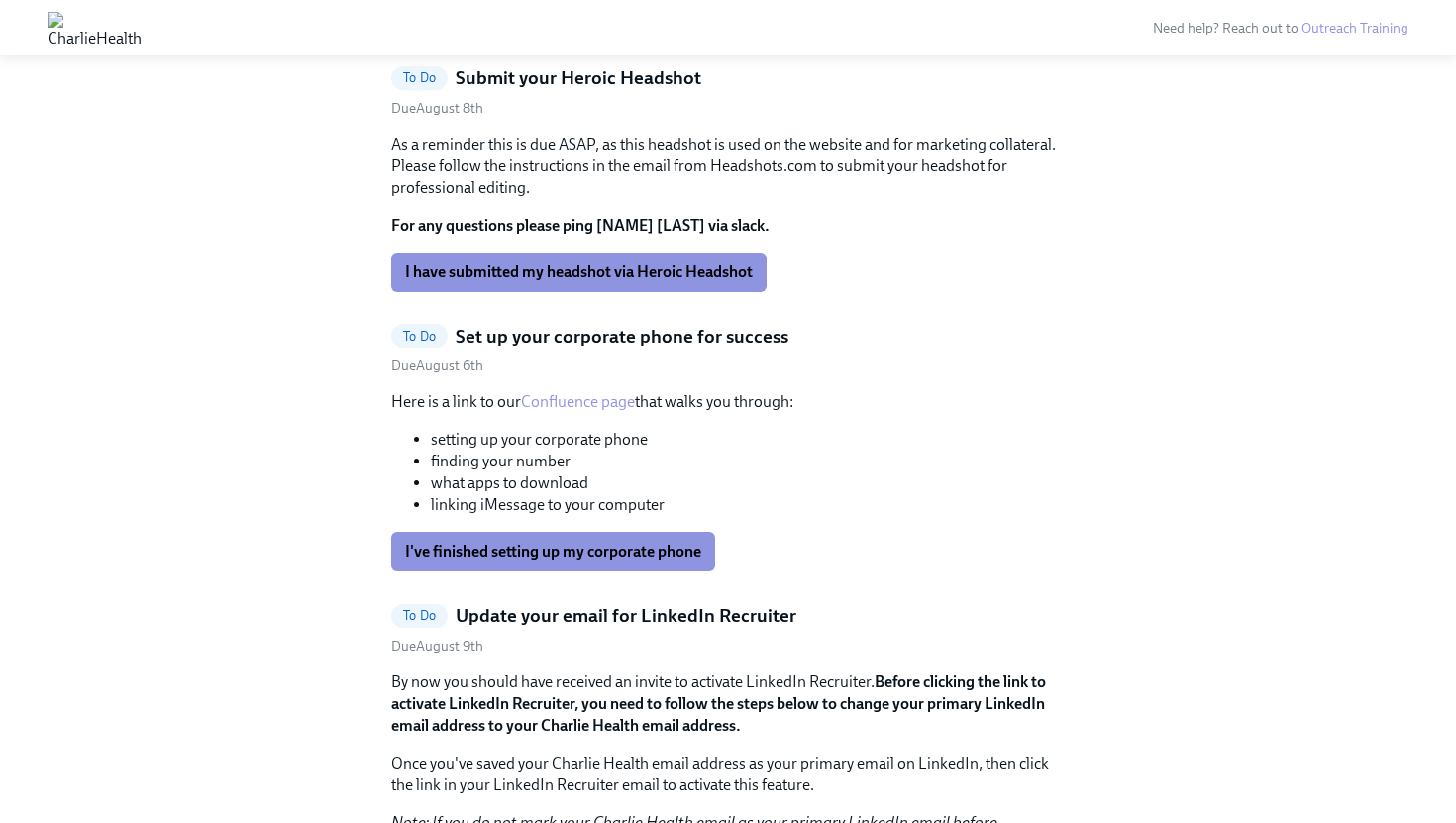 click on "Set up your corporate phone for success" at bounding box center [622, 337] 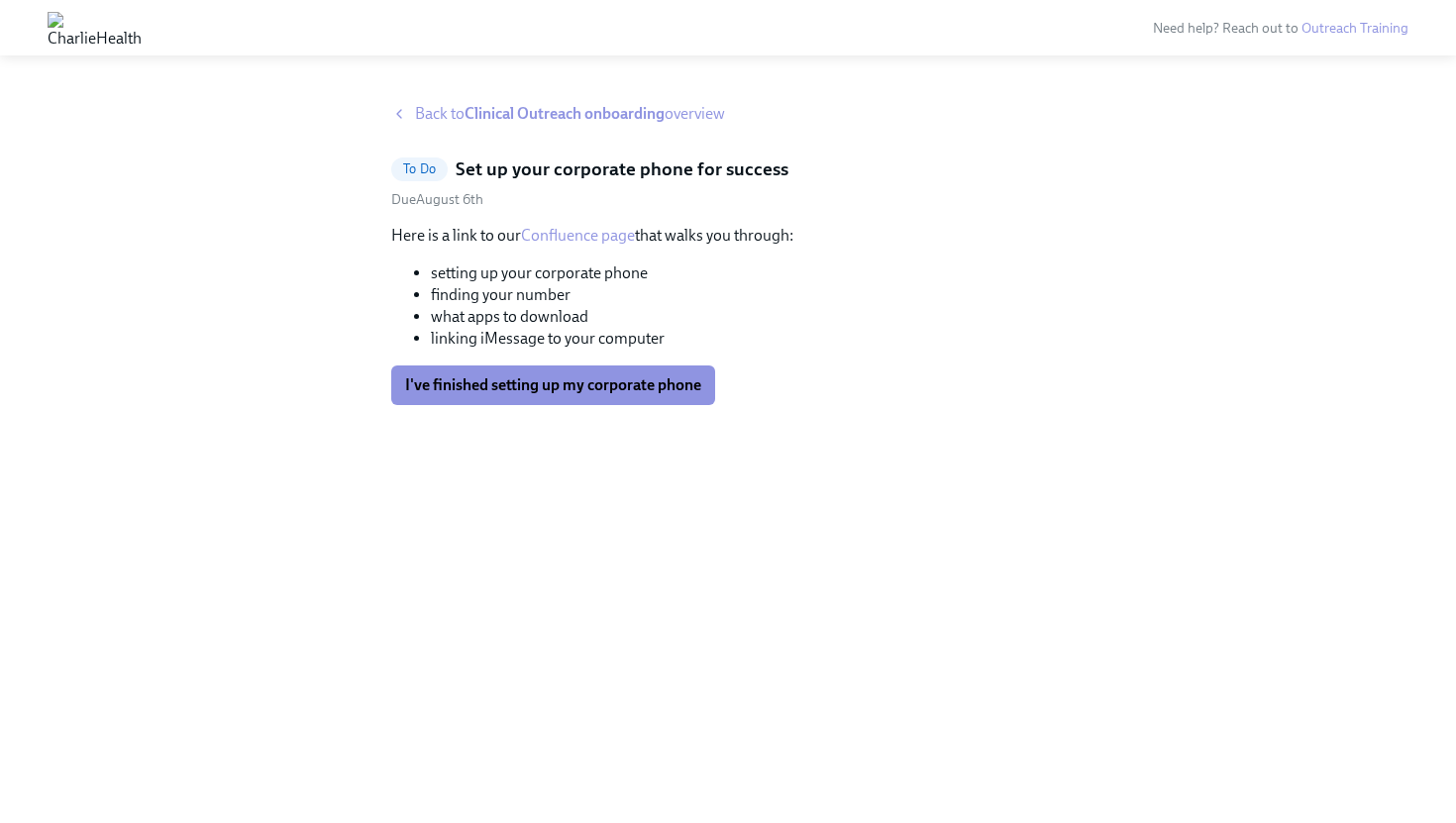 scroll, scrollTop: 0, scrollLeft: 0, axis: both 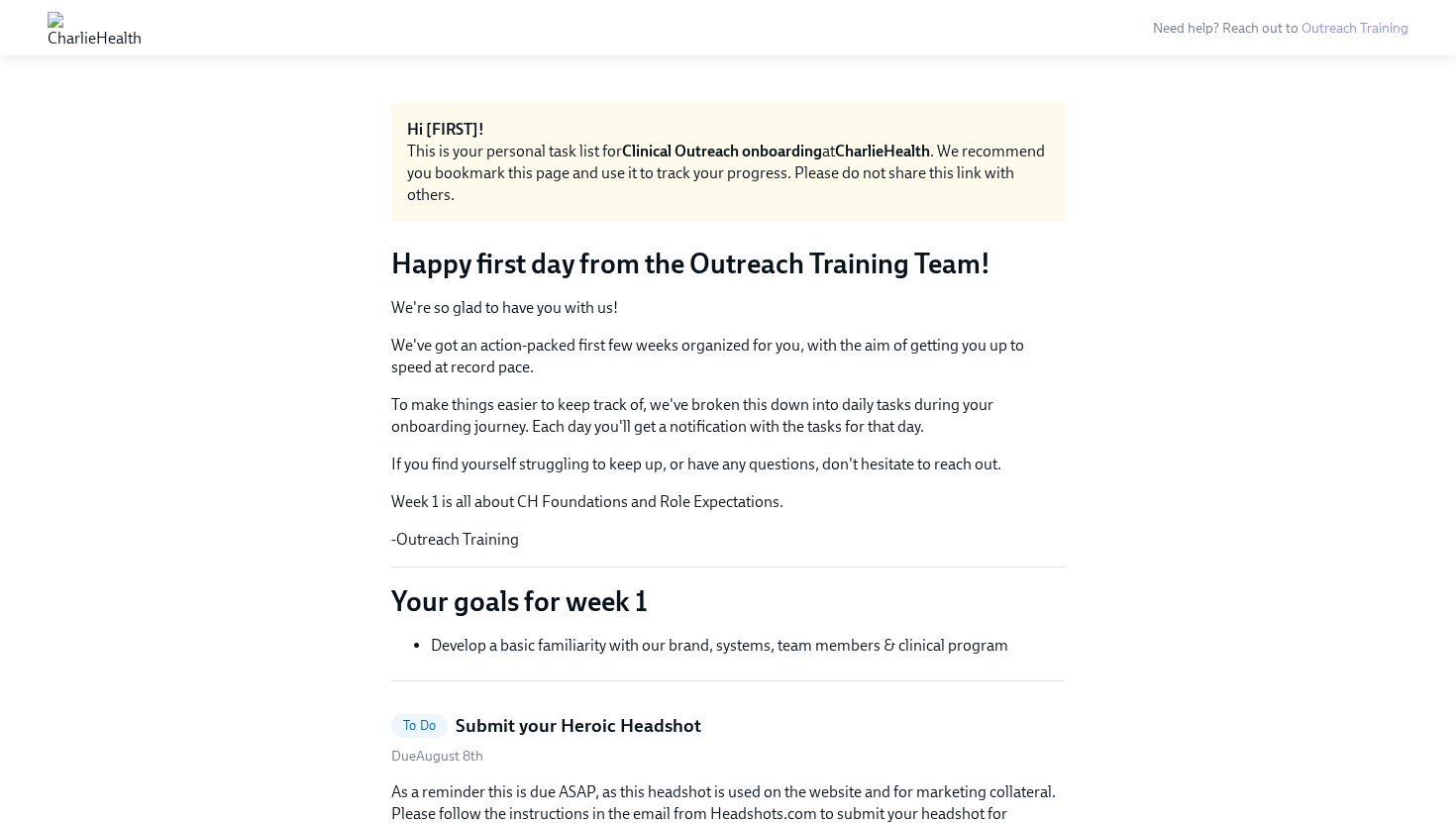 click on "Hi Nicholas! This is your personal task list for  Clinical Outreach onboarding  at  CharlieHealth . We recommend you bookmark this page and use it to track your progress. Please do not share this link with others. Happy first day from the Outreach Training Team! We're so glad to have you with us!
We've got an action-packed first few weeks organized for you, with the aim of getting you up to speed at record pace.
To make things easier to keep track of, we've broken this down into daily tasks during your onboarding journey. Each day you'll get a notification with the tasks for that day.
If you find yourself struggling to keep up, or have any questions, don't hesitate to reach out.
Week 1 is all about CH Foundations and Role Expectations.
-Outreach Training Your goals for week 1
Develop a basic familiarity with our brand, systems, team members & clinical program
To Do Submit your Heroic Headshot Due  August 8th
For any questions please ping Priscilla Tran via slack. To Do Due  August 6th" at bounding box center (728, 2118) 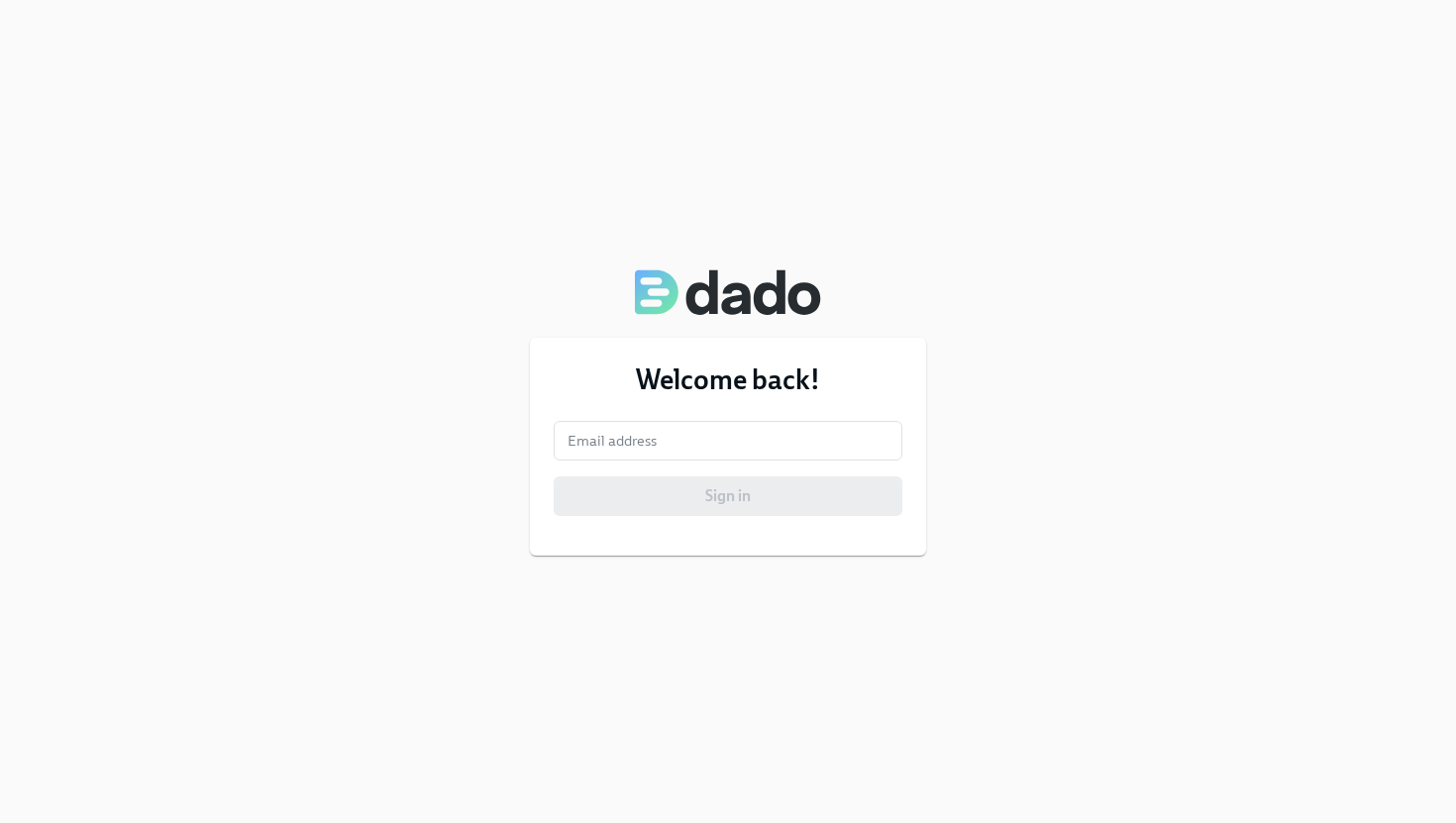 scroll, scrollTop: 0, scrollLeft: 0, axis: both 